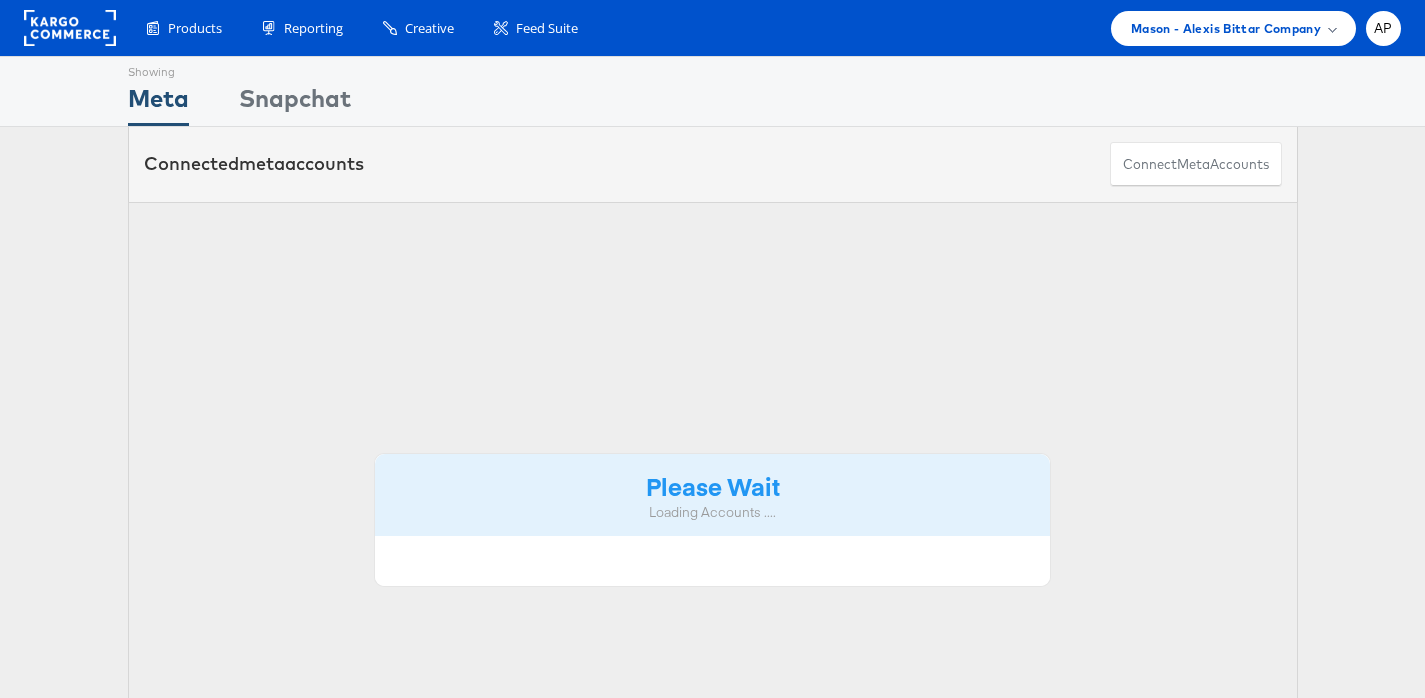 scroll, scrollTop: 0, scrollLeft: 0, axis: both 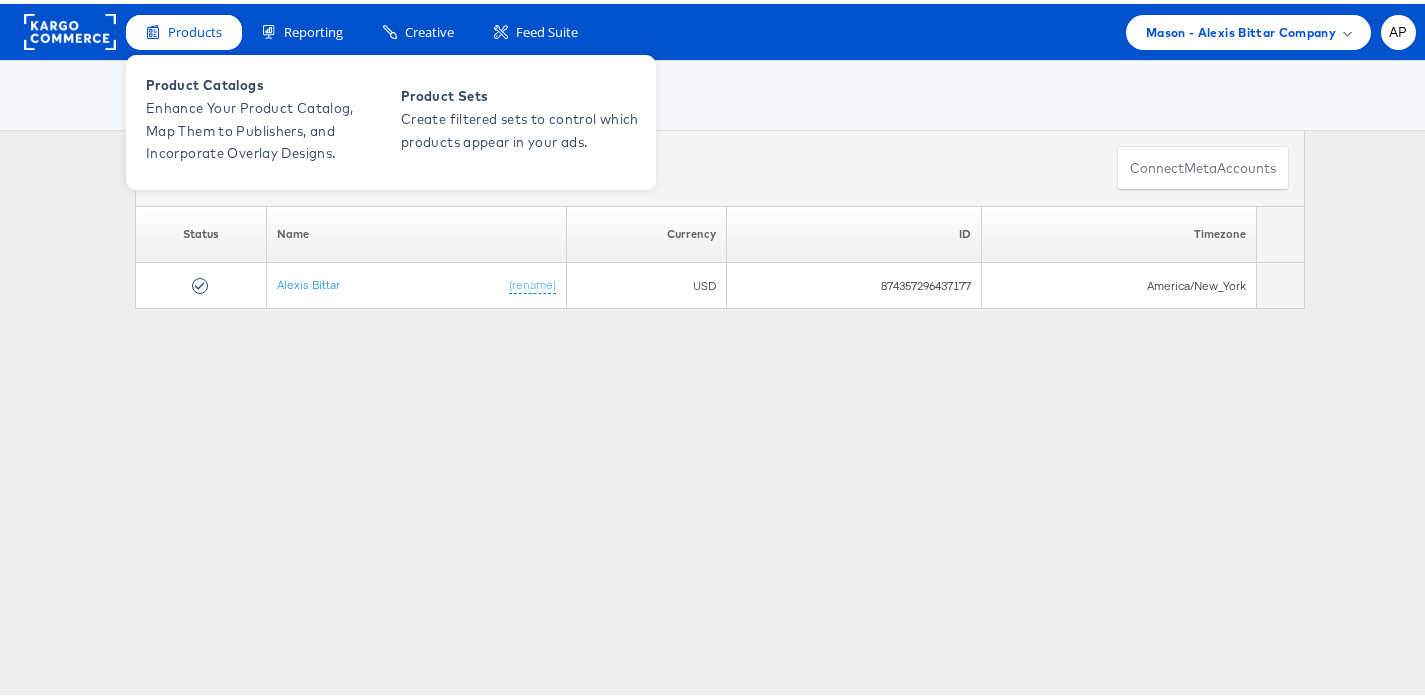click on "Products" at bounding box center (184, 28) 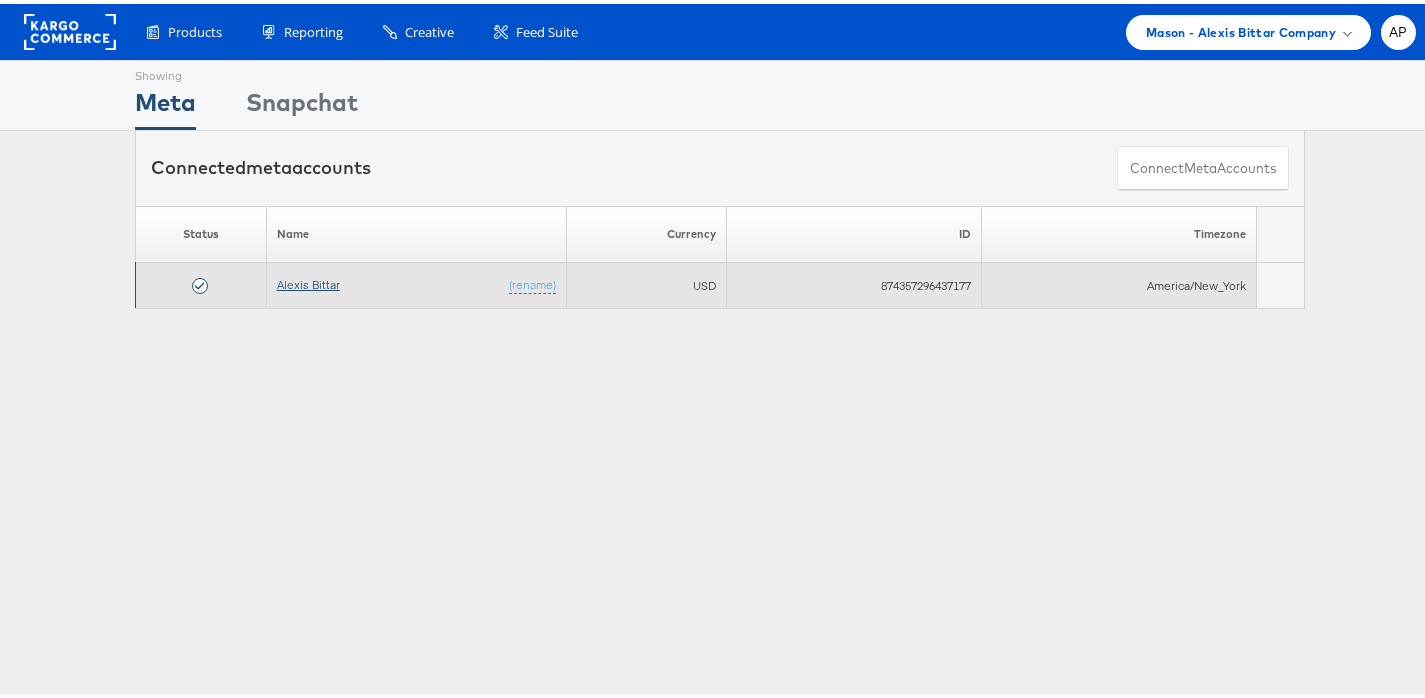 click on "Alexis Bittar" at bounding box center (308, 280) 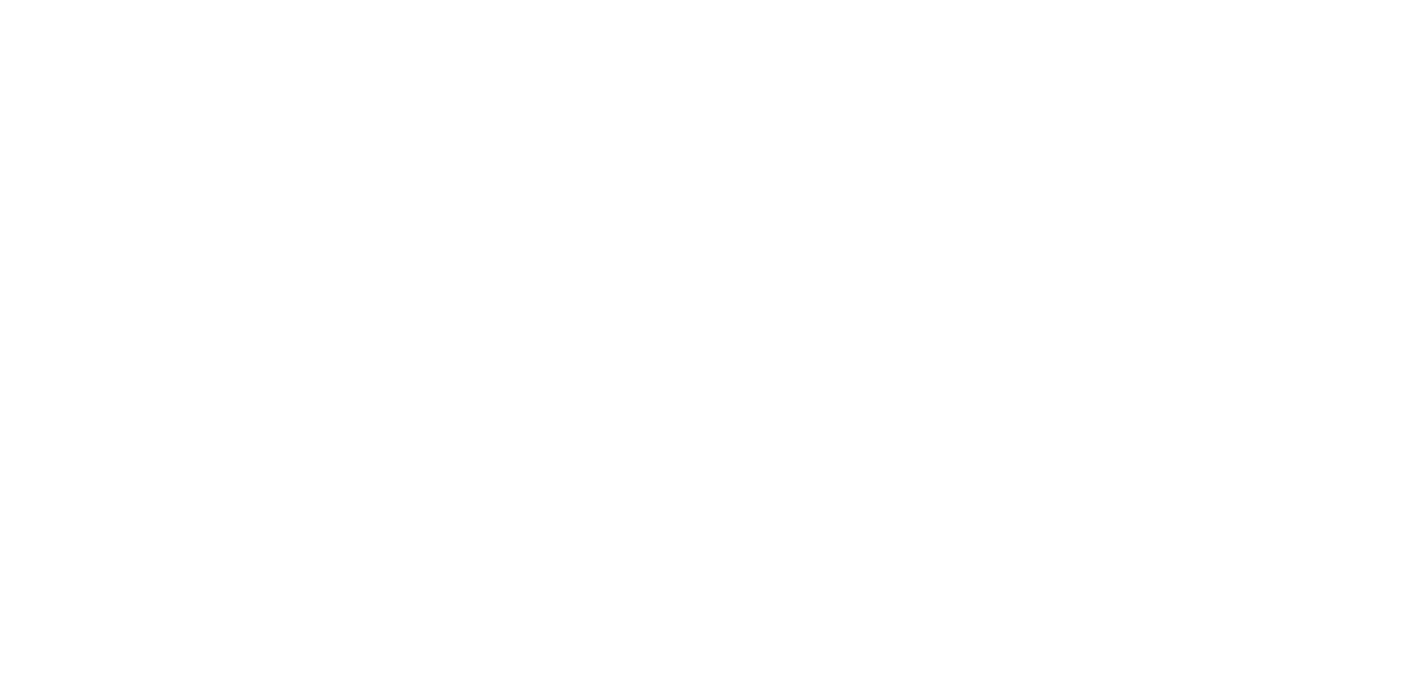 scroll, scrollTop: 0, scrollLeft: 0, axis: both 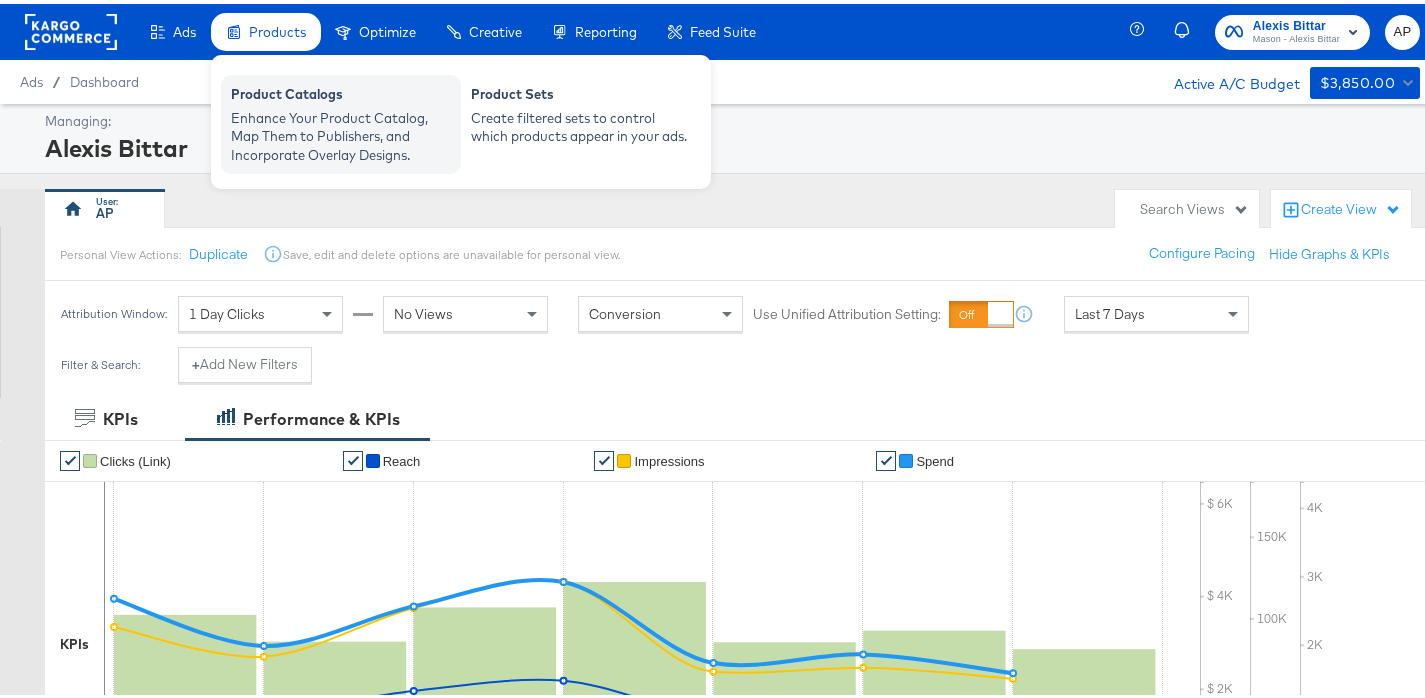 click on "Enhance Your Product Catalog, Map Them to Publishers, and Incorporate Overlay Designs." at bounding box center [341, 133] 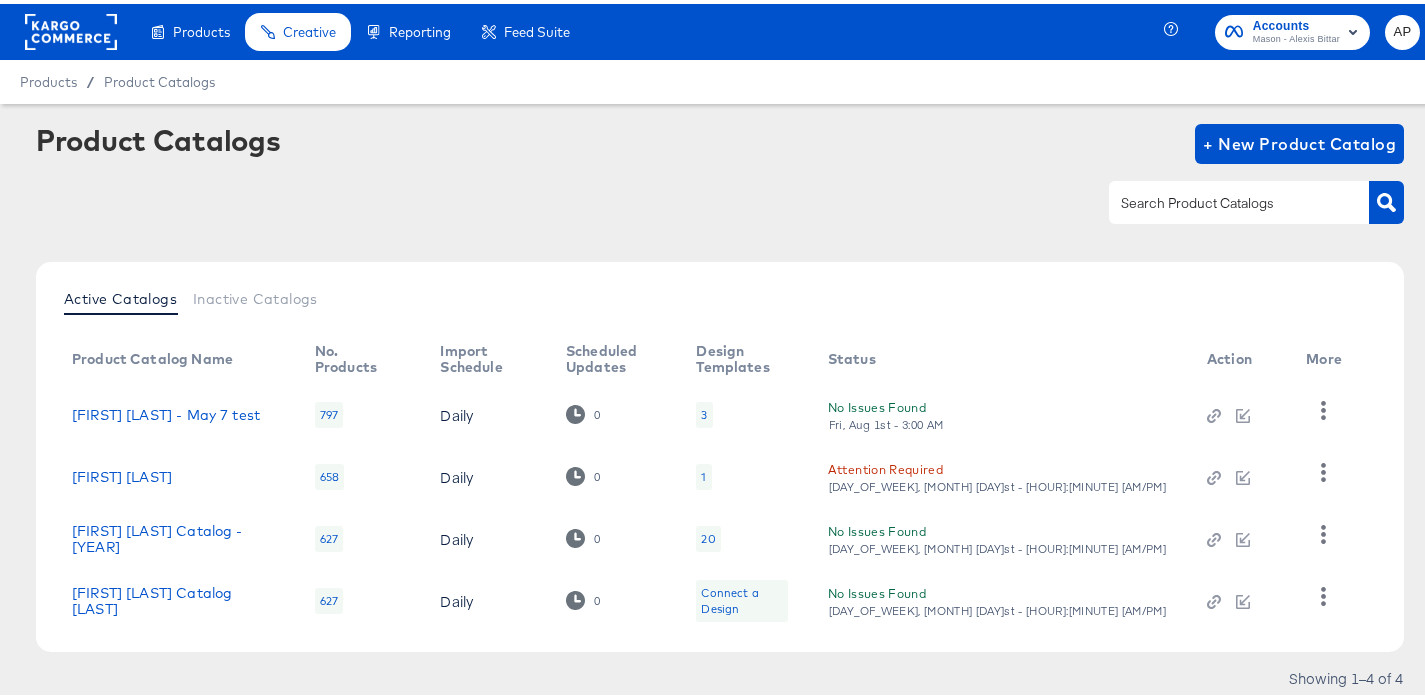 scroll, scrollTop: 61, scrollLeft: 0, axis: vertical 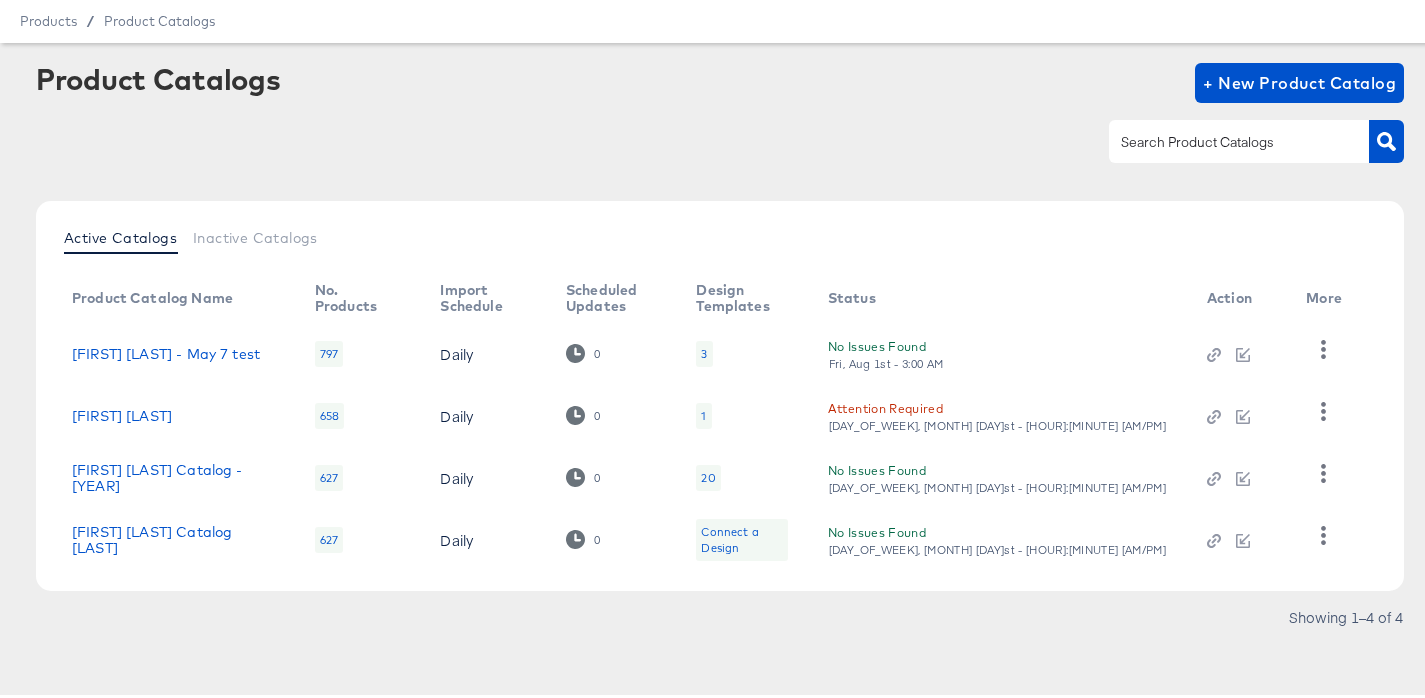click on "627" at bounding box center (329, 474) 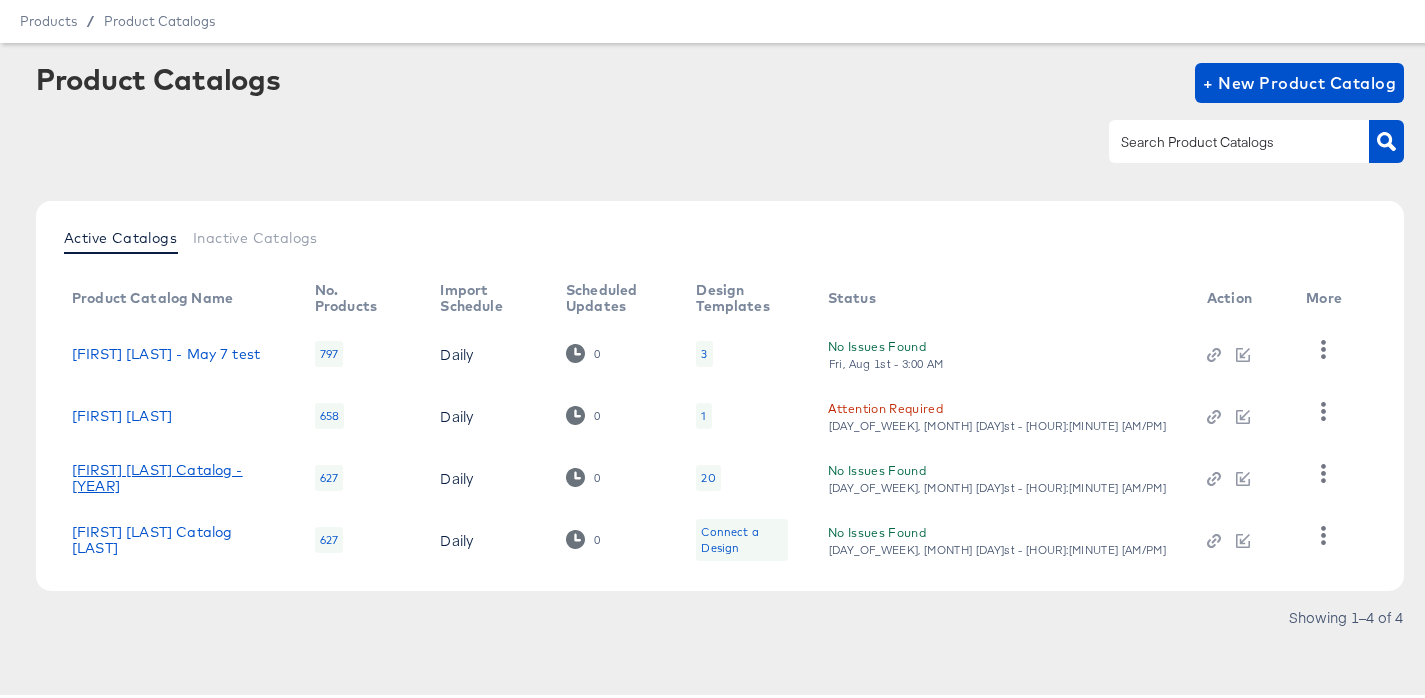click on "[FIRST] [LAST] [BRAND] - [YEAR]" at bounding box center [173, 474] 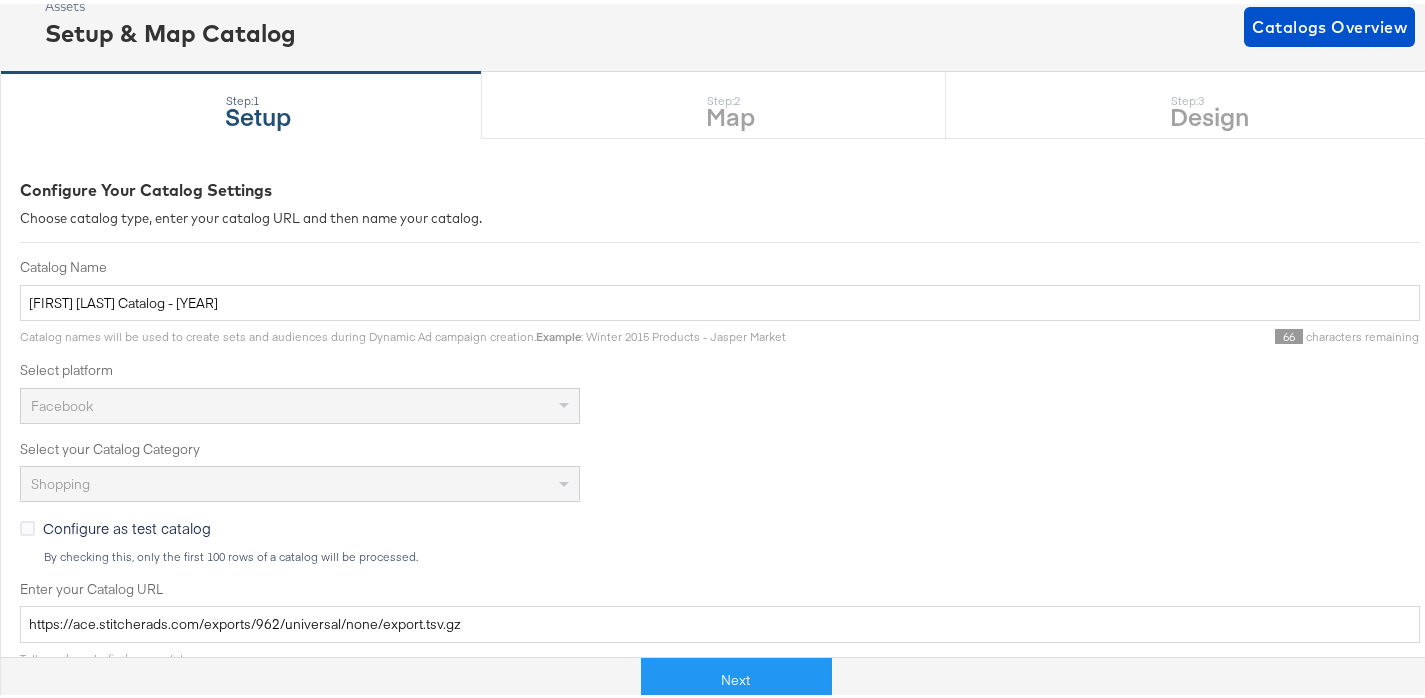 scroll, scrollTop: 31, scrollLeft: 0, axis: vertical 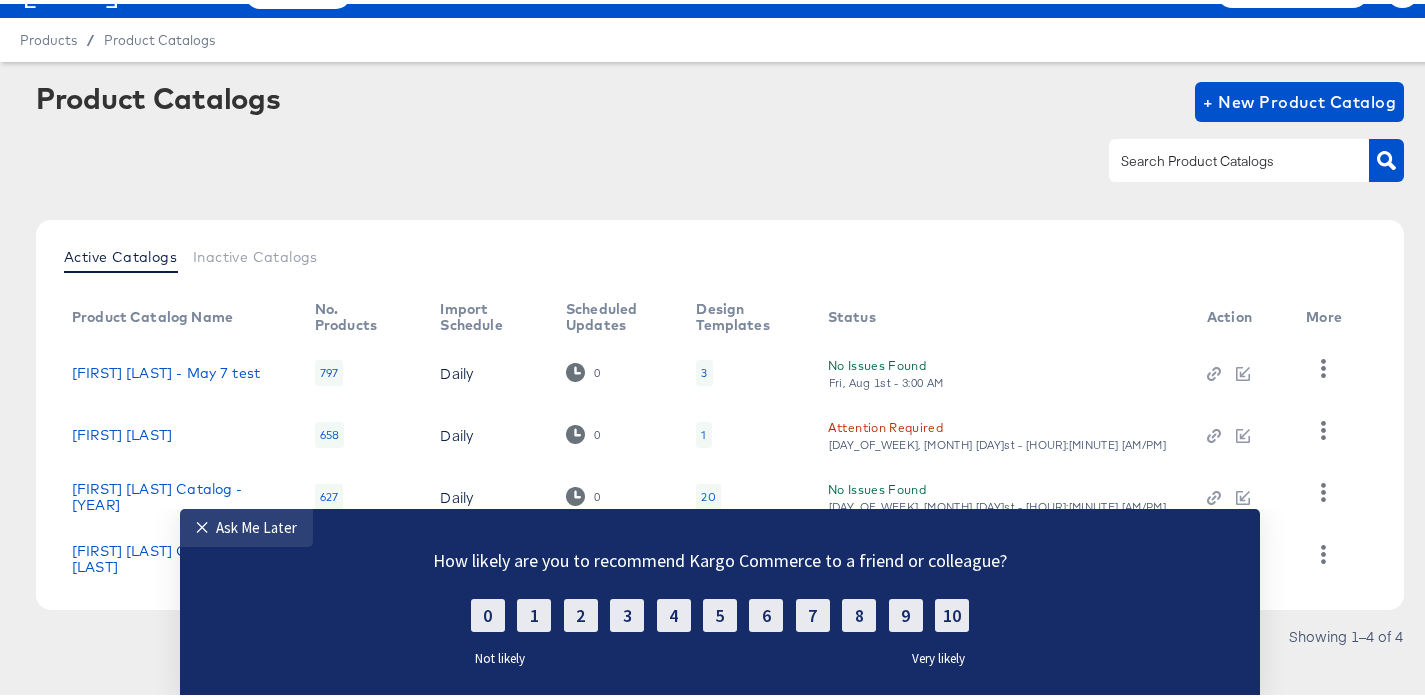 click on "✕ Ask Me Later How likely are you to recommend Kargo Commerce to a friend or colleague? 0 1 2 3 4 5 6 7 8 9 10 Submit Not likely Very likely   Thanks!" at bounding box center (720, 604) 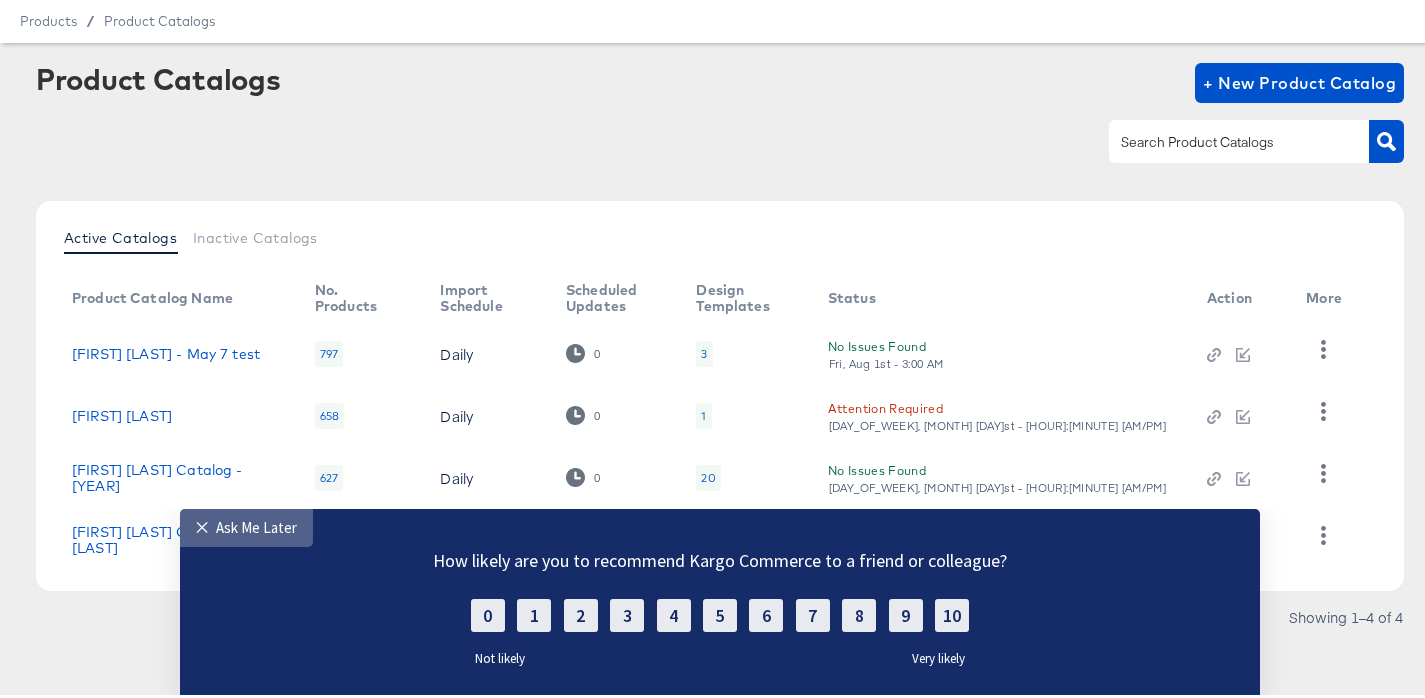 click on "✕" at bounding box center [206, 526] 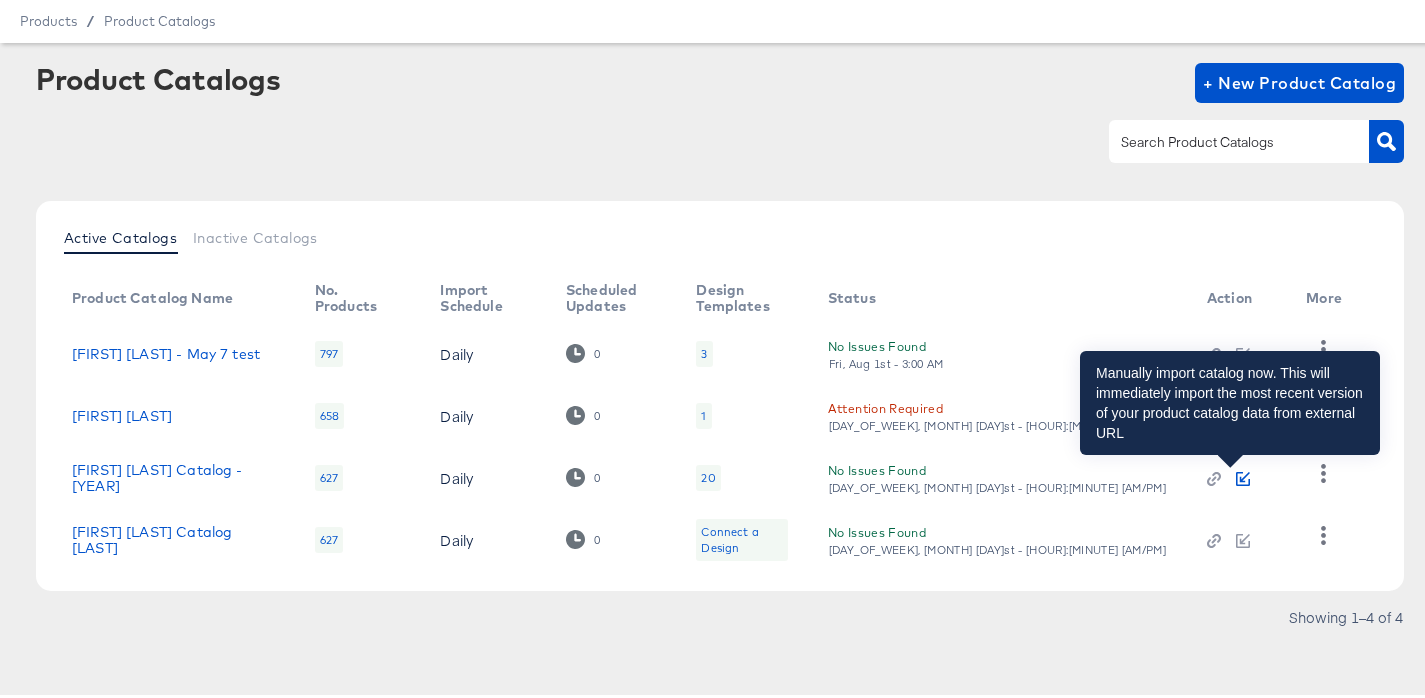 click 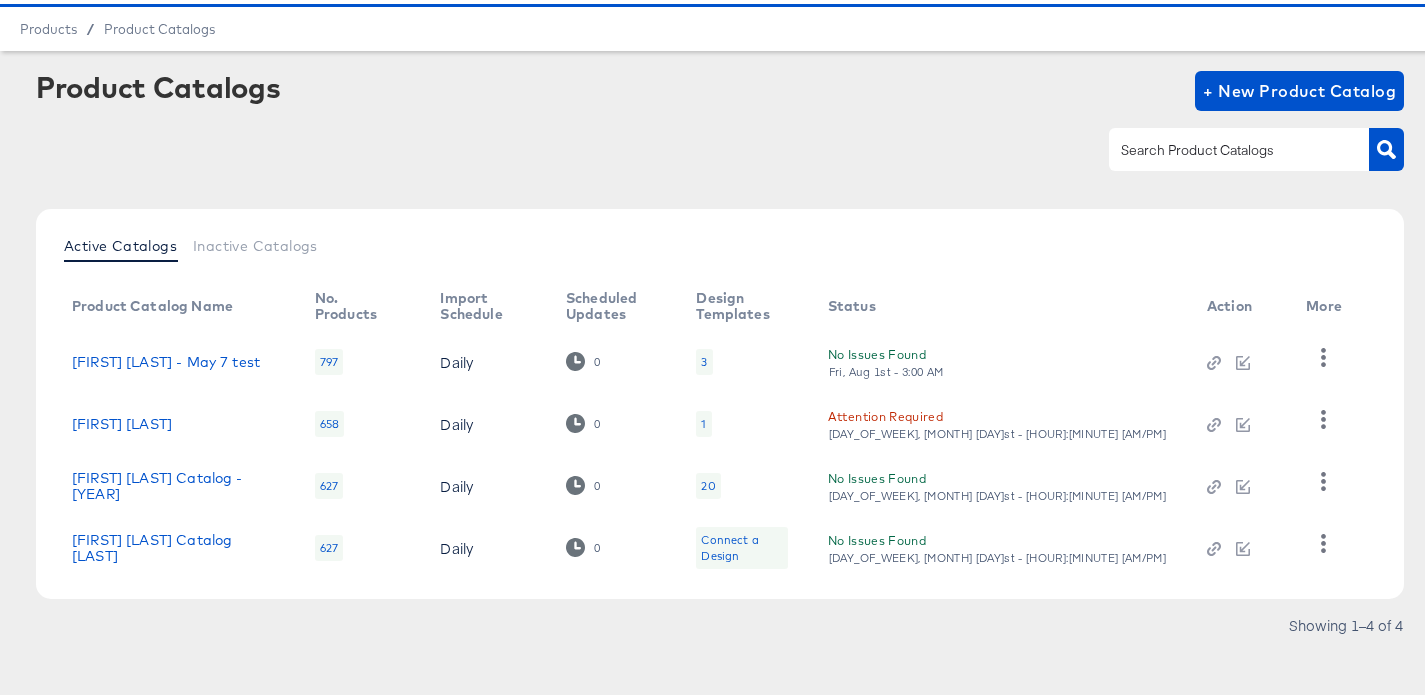 scroll, scrollTop: 61, scrollLeft: 0, axis: vertical 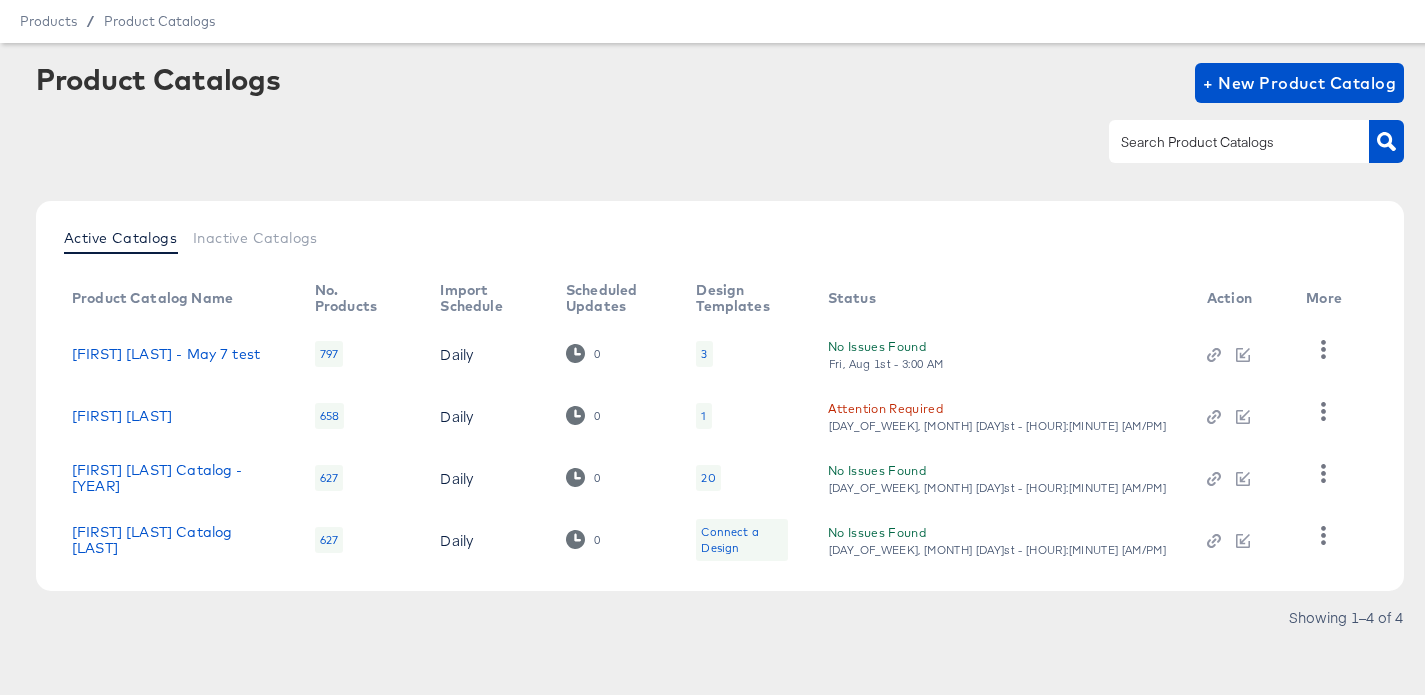 click on "Product Catalogs + New Product Catalog Active Catalogs Inactive Catalogs Product Catalog Name No. Products Import Schedule Scheduled Updates Design Templates Status Action More Alexis B - May 7 test 797 Daily 0 3 No Issues Found Fri, Aug 1st - 3:00 AM craig test  658 Daily 0 1 Attention Required Fri, Aug 1st - 7:12 AM Alexis Bittar Kargo Catalog - 2025 627 Daily 0 20 No Issues Found Fri, Aug 1st - 3:20 PM Alexis Meta Catalog Bittar 627 Daily 0 Connect a Design No Issues Found Fri, Aug 1st - 3:20 PM Showing 1–4 of 4" at bounding box center [720, 369] 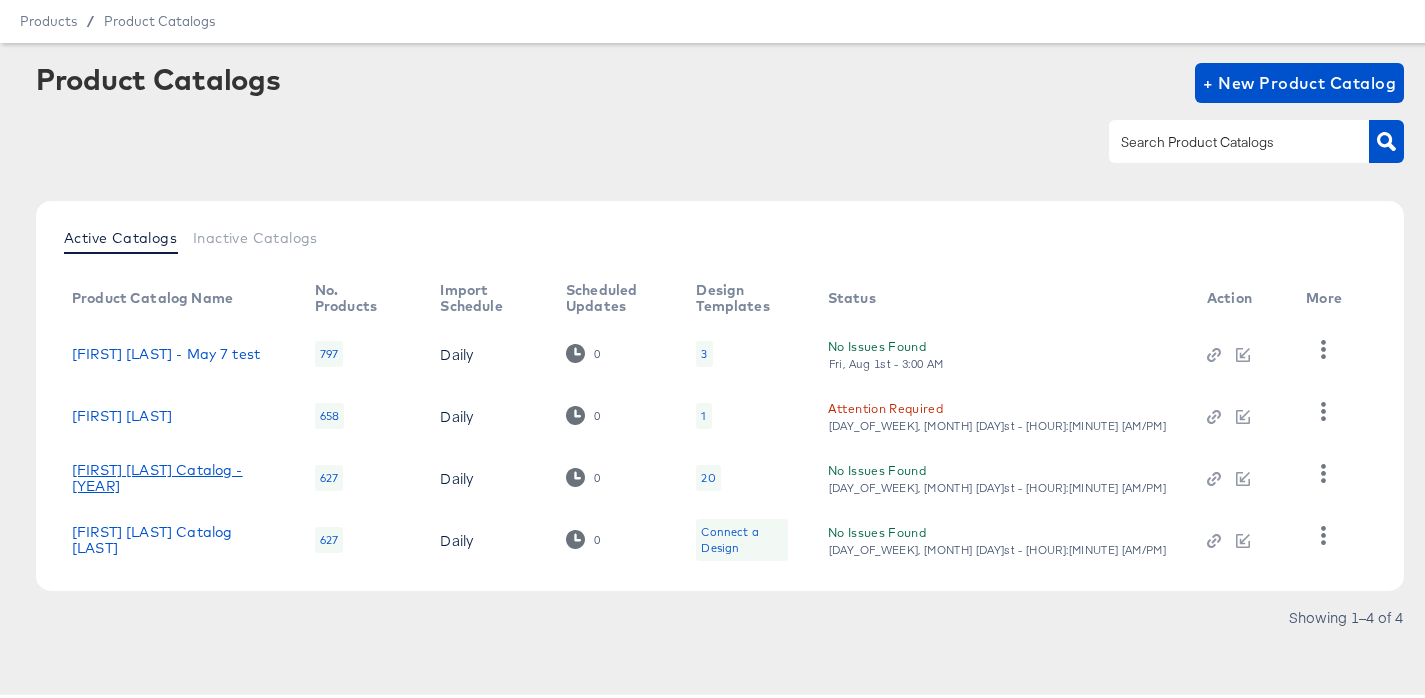 click on "[FIRST] [LAST] [BRAND] - [YEAR]" at bounding box center [173, 474] 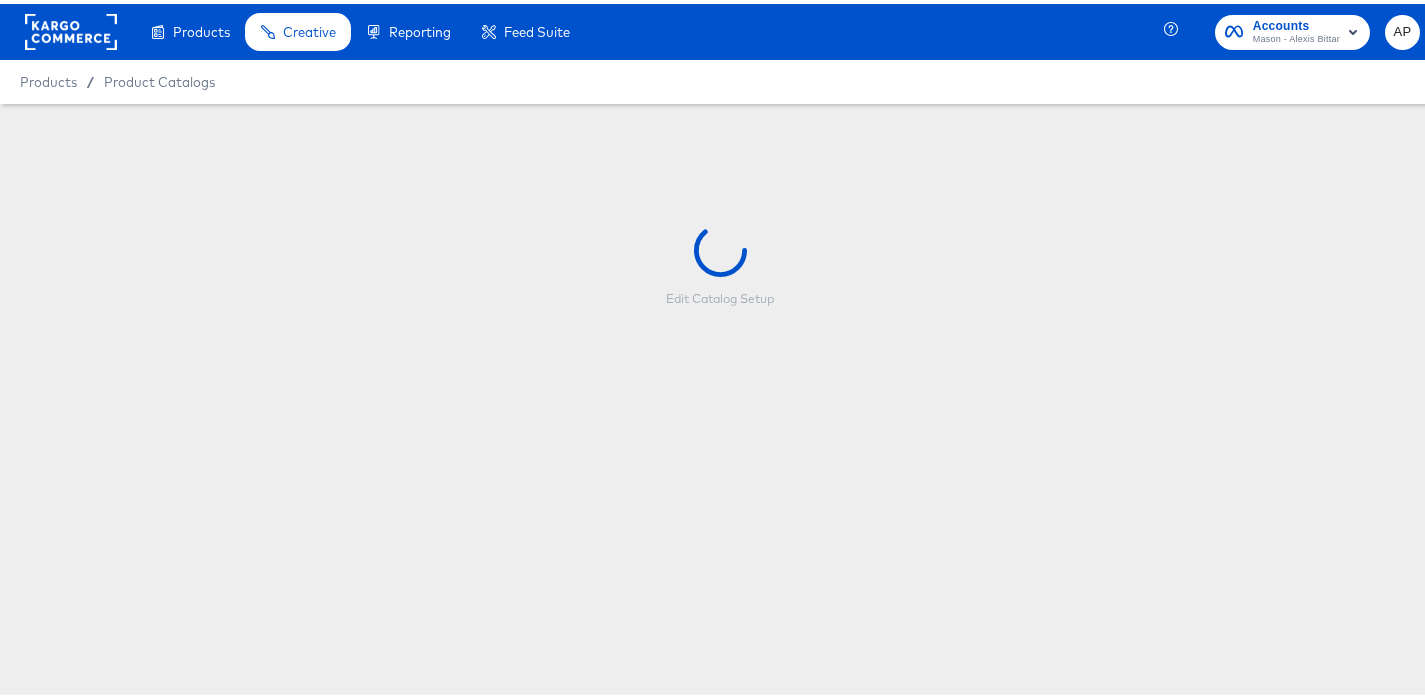scroll, scrollTop: 0, scrollLeft: 0, axis: both 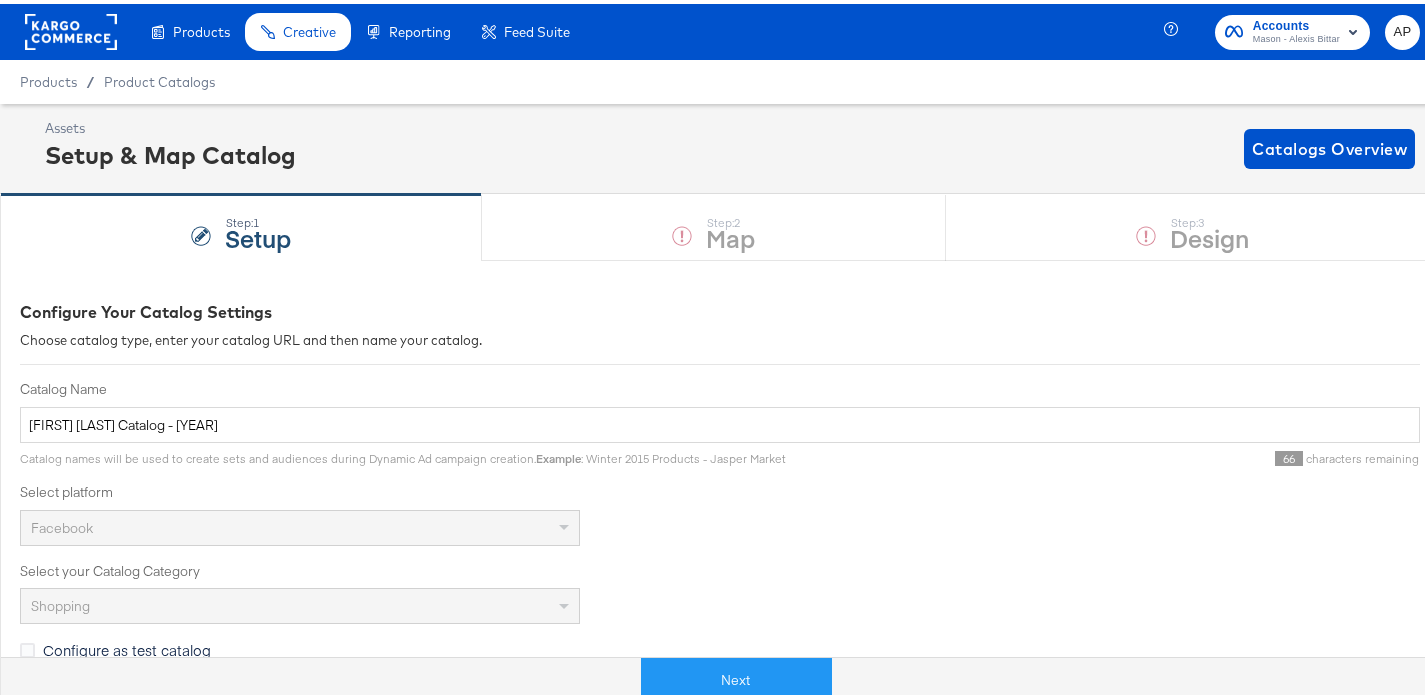 click on "Step:  1   Setup Step:  2   Map Step:  3   Design" at bounding box center (720, 223) 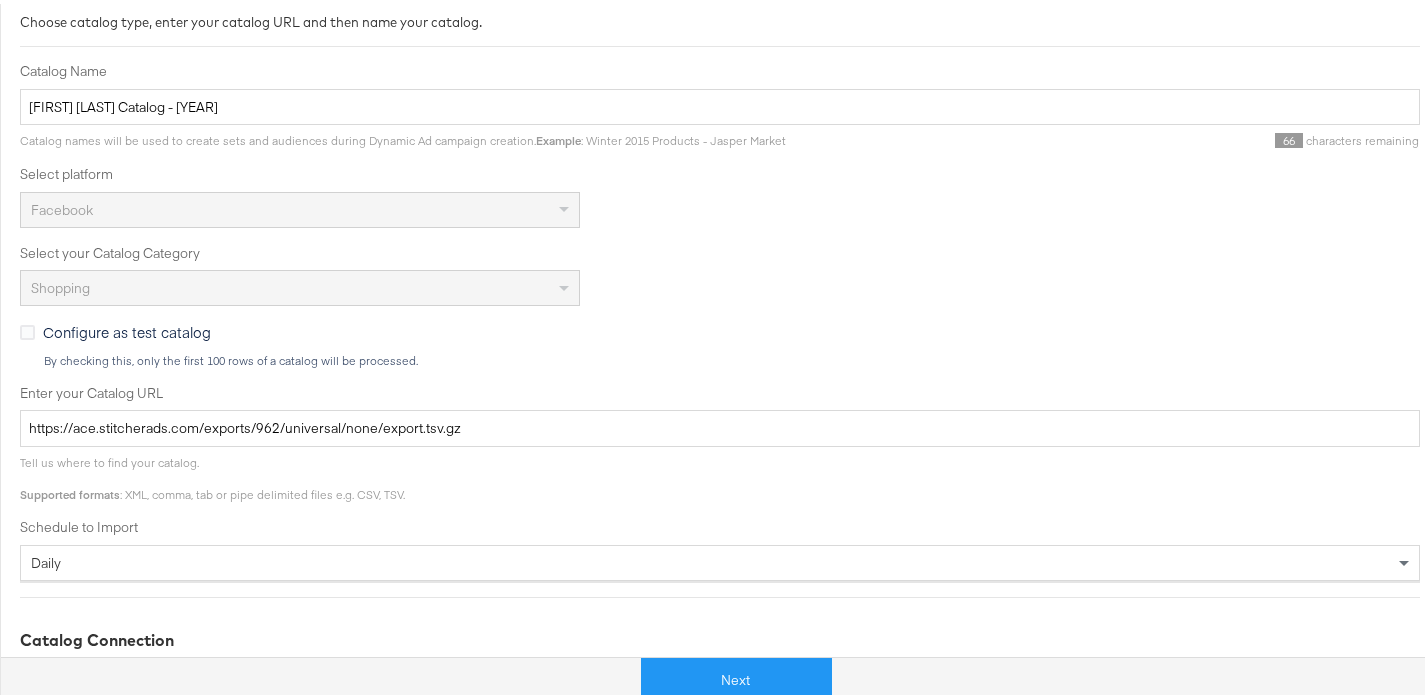 scroll, scrollTop: 0, scrollLeft: 0, axis: both 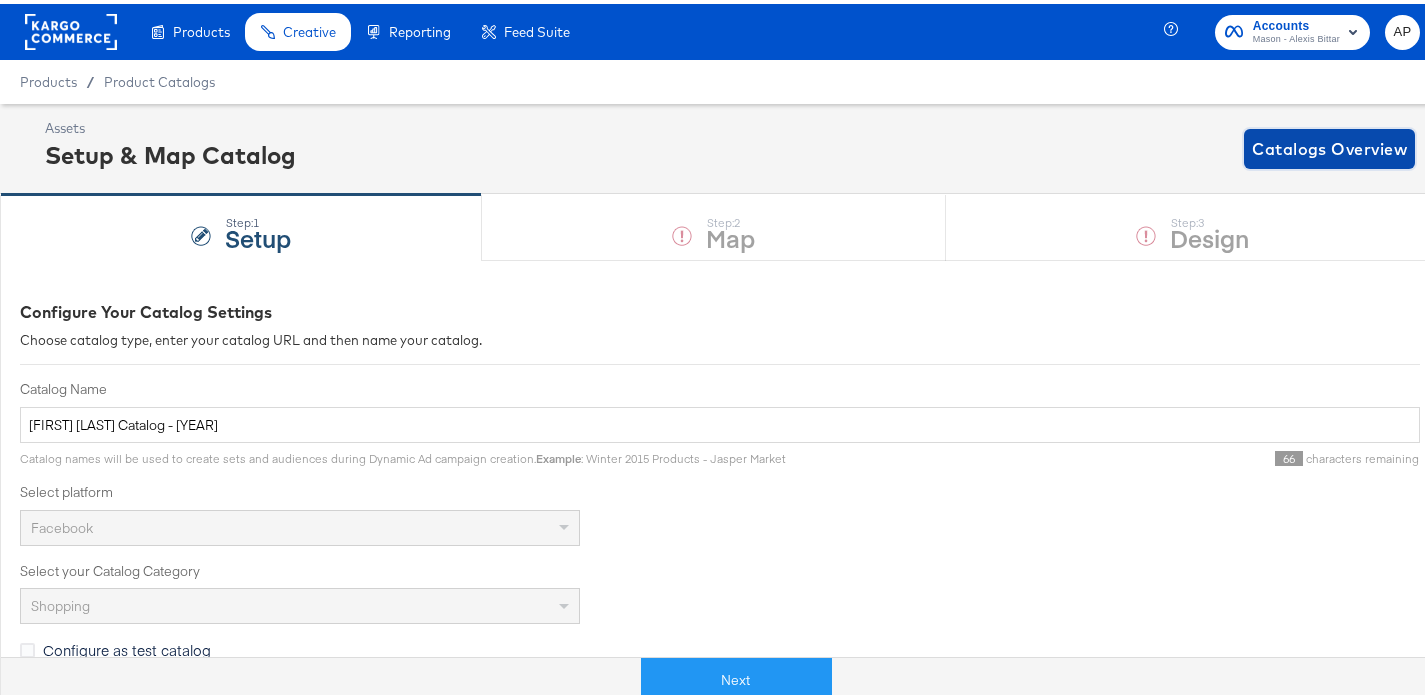 click on "Catalogs Overview" at bounding box center [1329, 145] 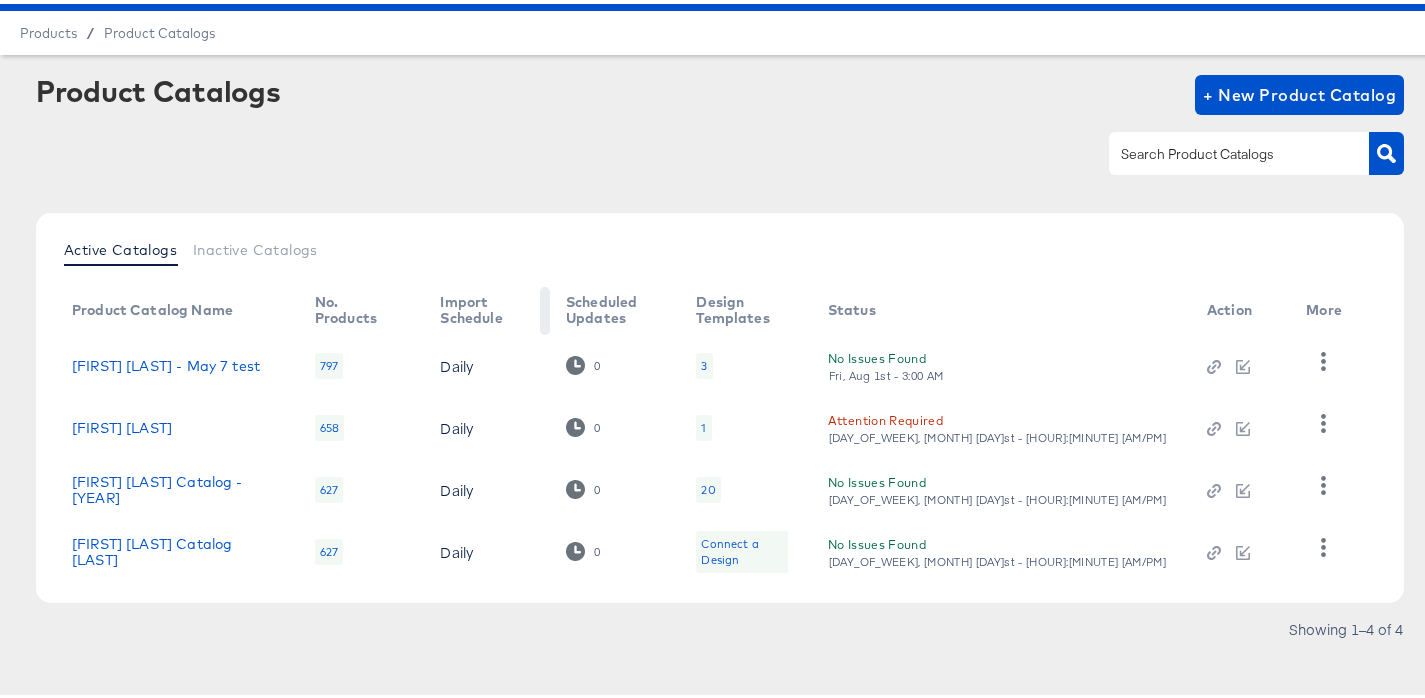 scroll, scrollTop: 61, scrollLeft: 0, axis: vertical 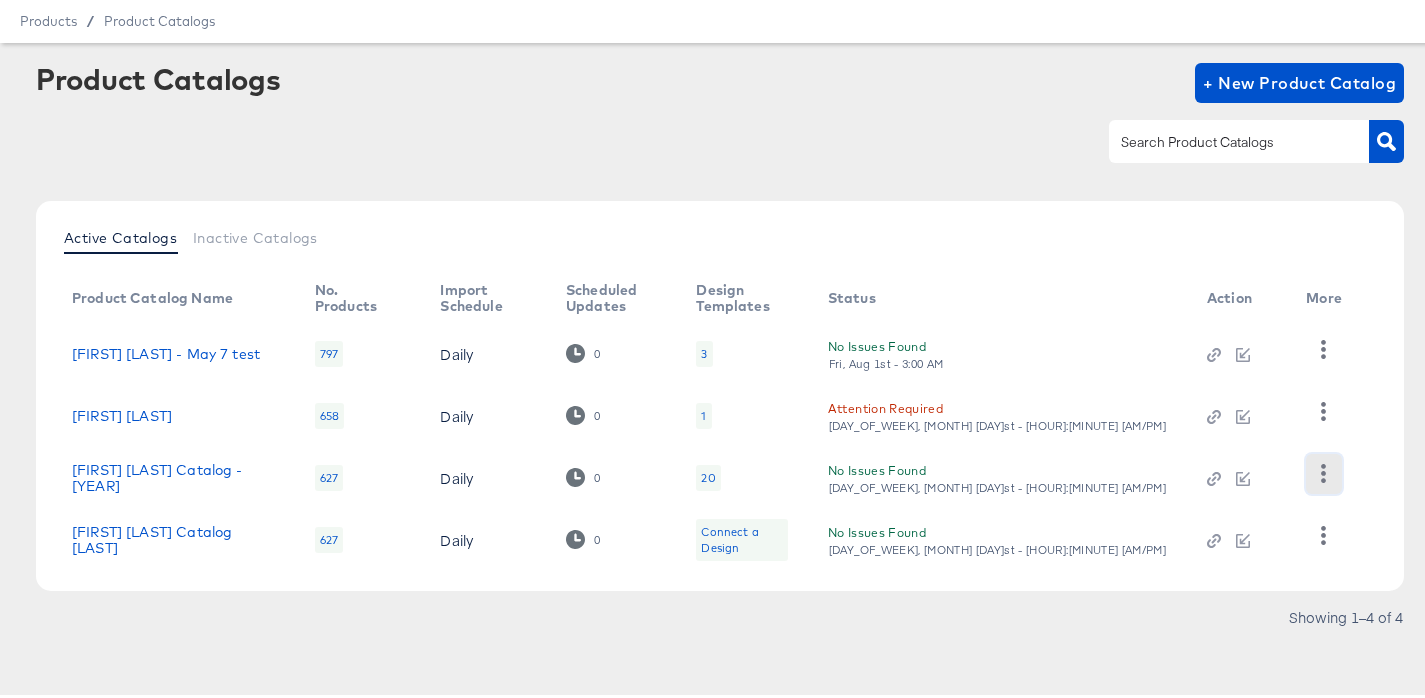 click 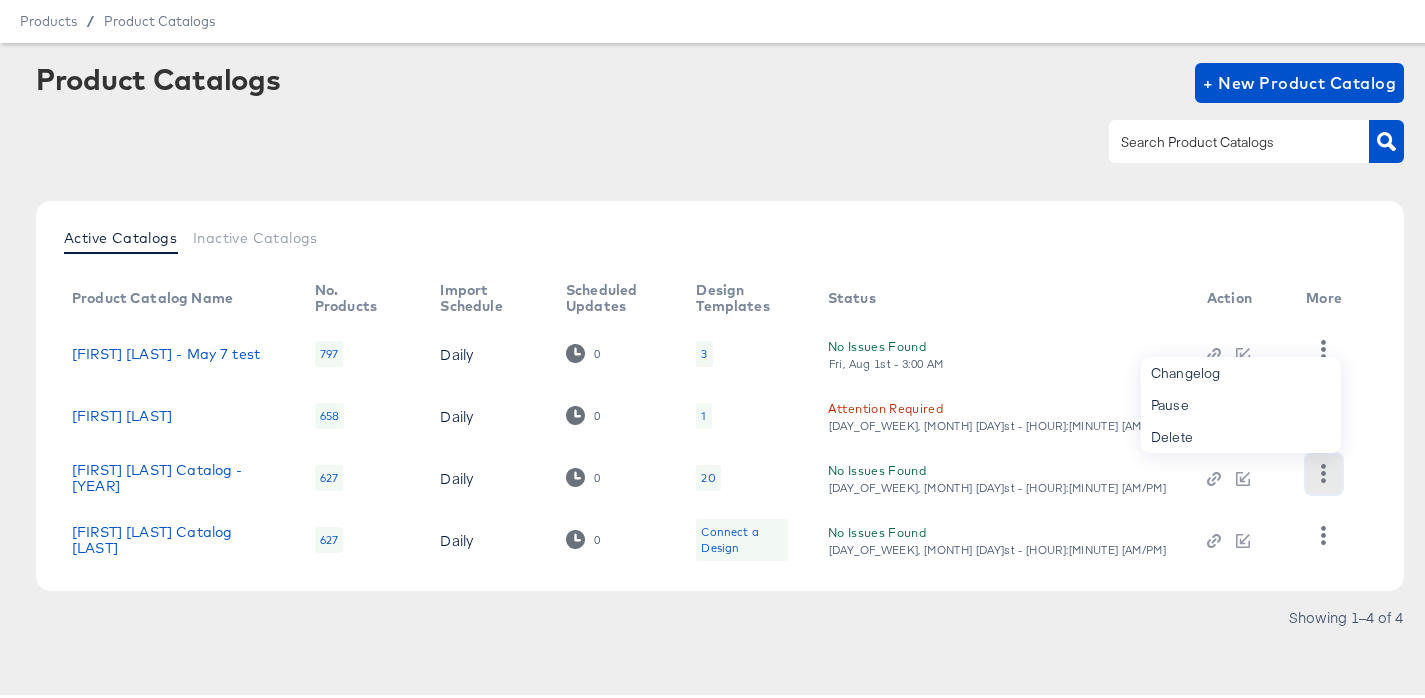 click 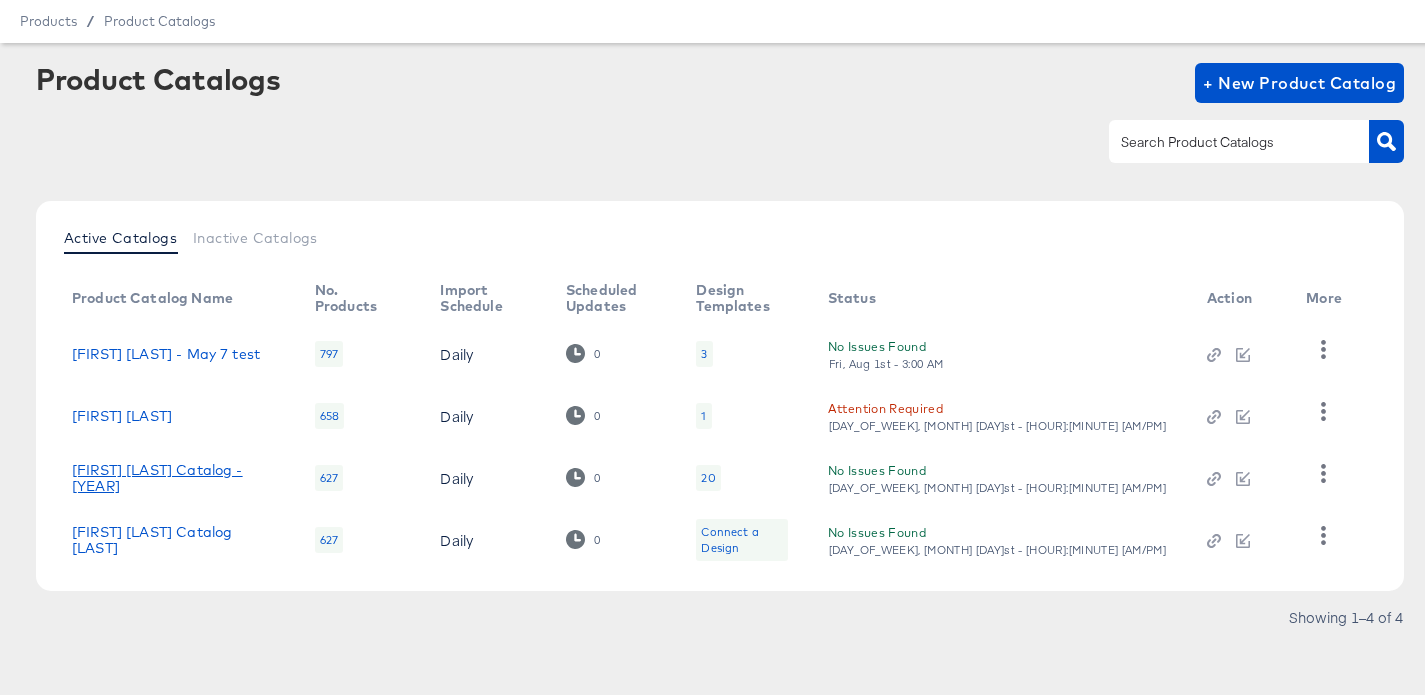 click on "[FIRST] [LAST] [BRAND] - [YEAR]" at bounding box center (173, 474) 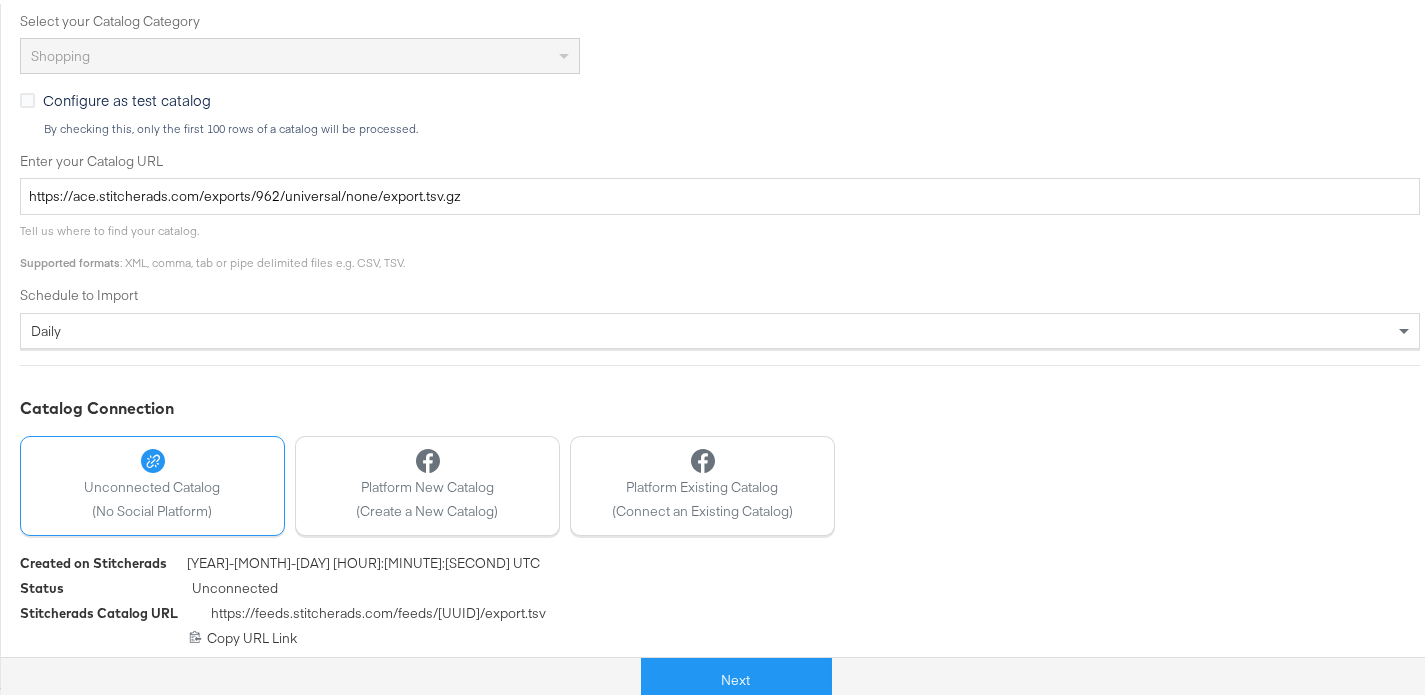 scroll, scrollTop: 0, scrollLeft: 0, axis: both 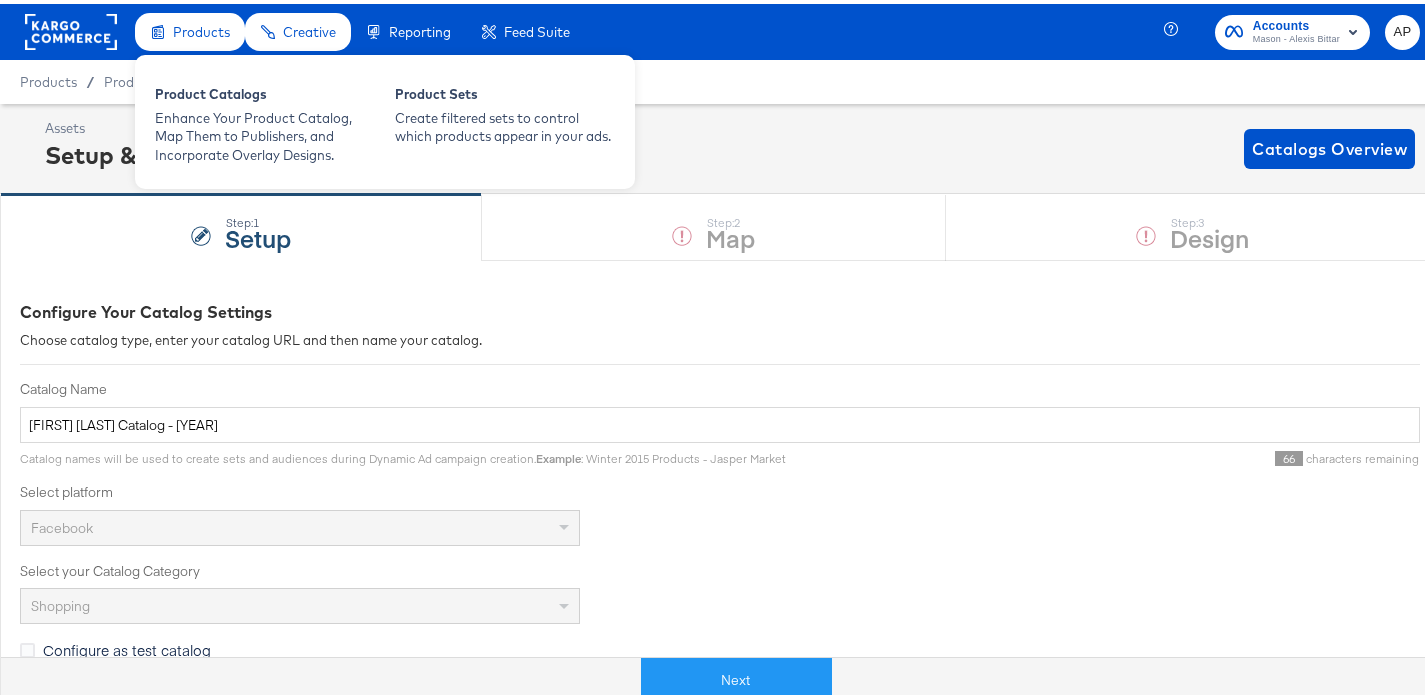click on "Products" at bounding box center (201, 28) 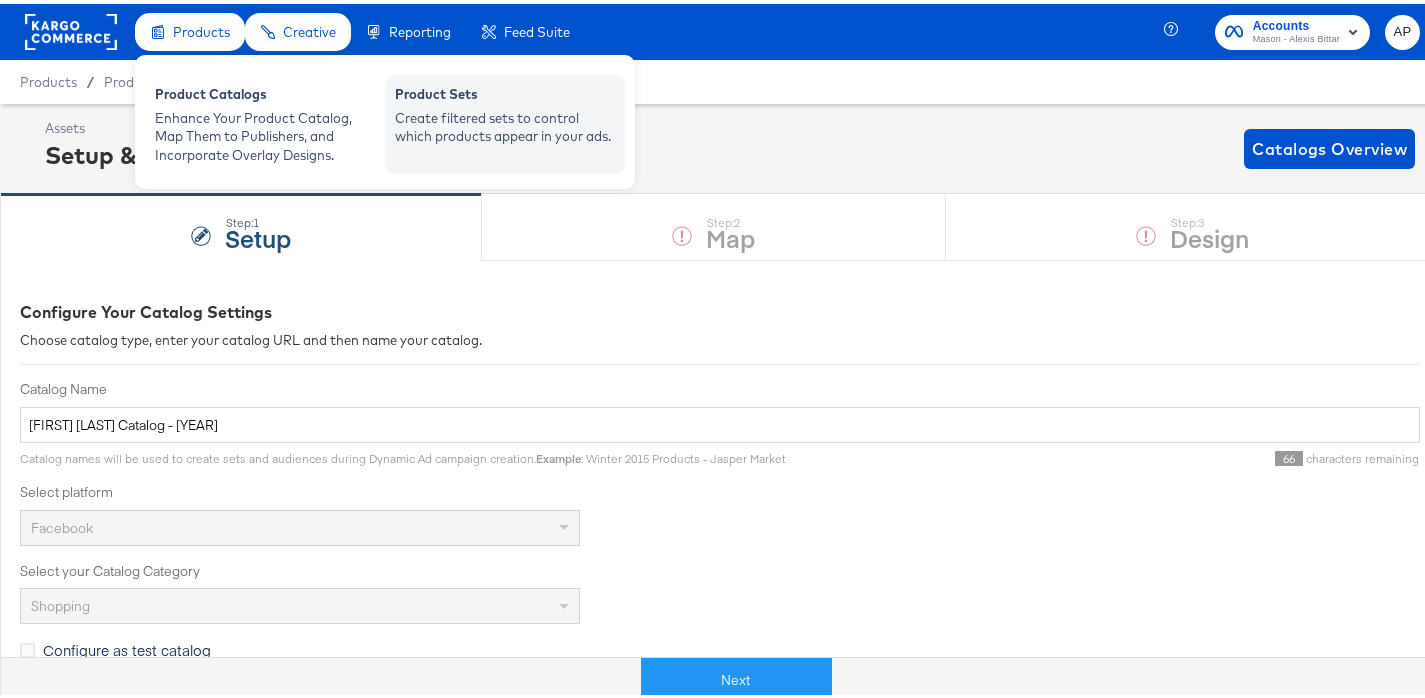 click on "Product Sets" at bounding box center (505, 93) 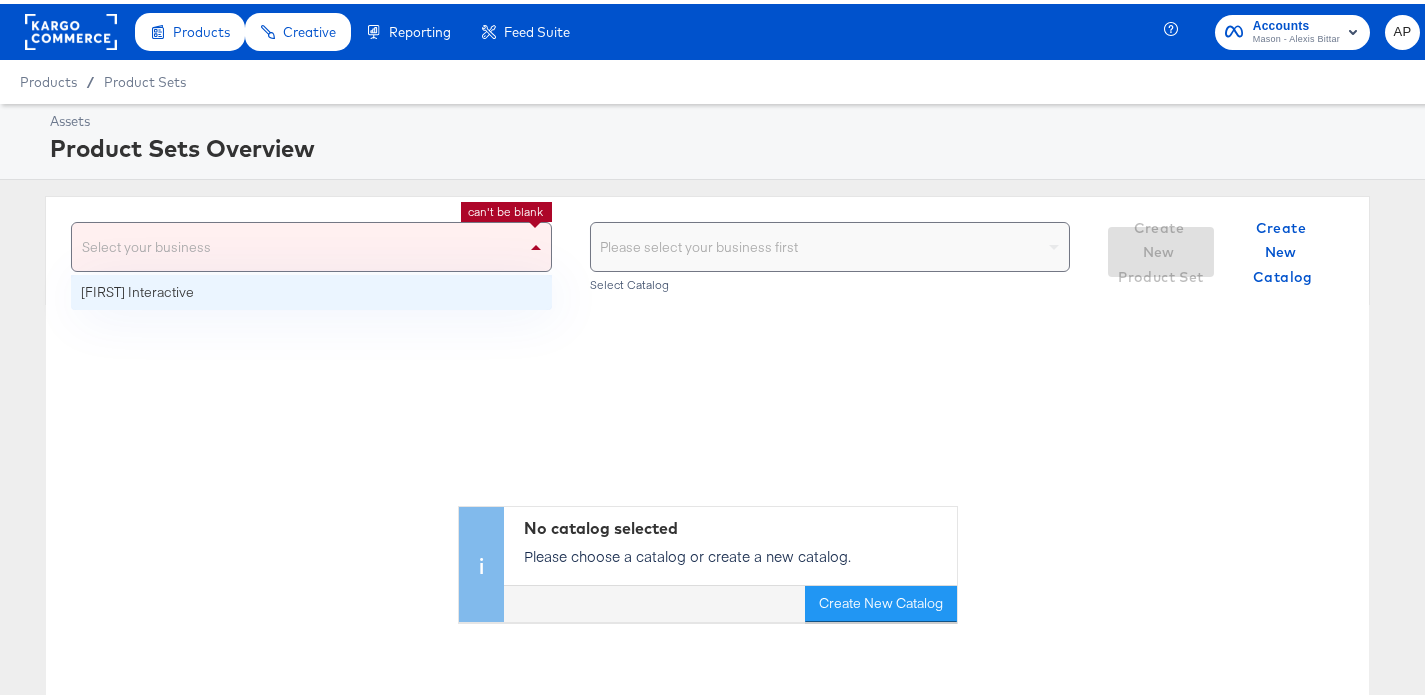 click on "Select your business" at bounding box center [311, 243] 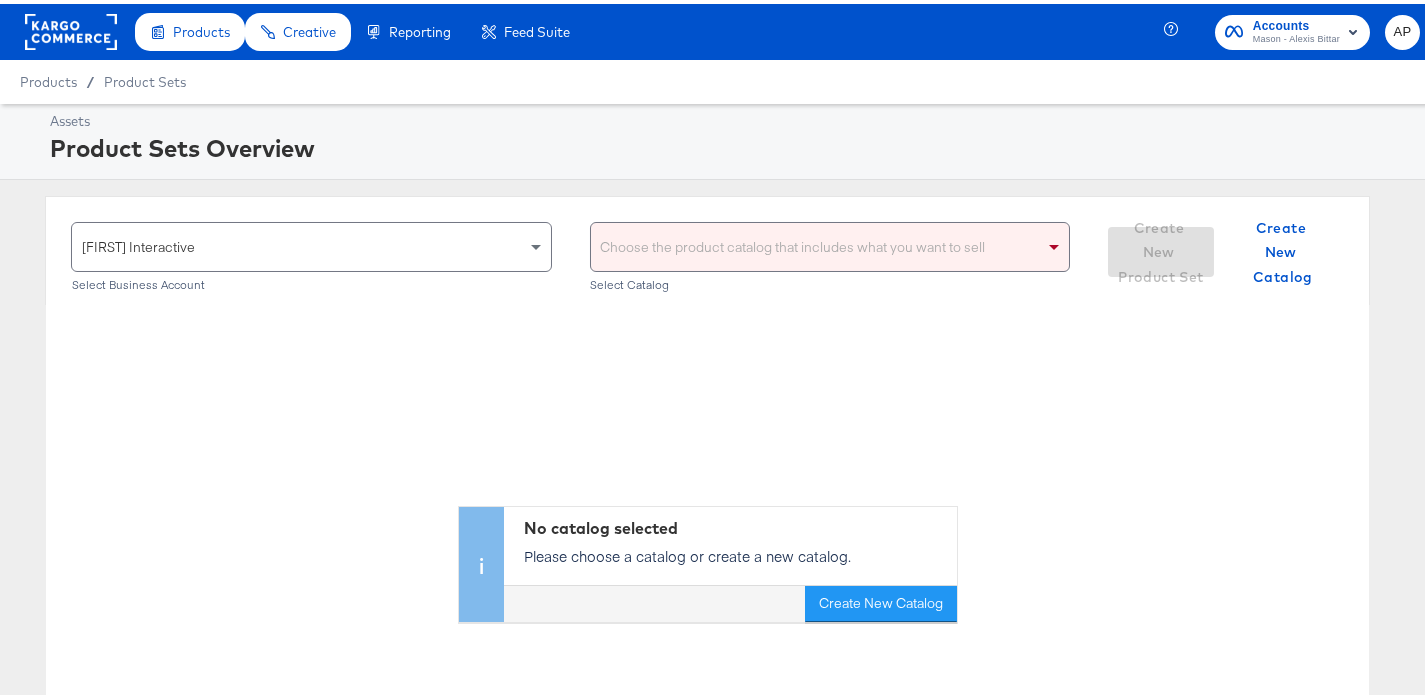 click on "Choose the product catalog that includes what you want to sell" at bounding box center (830, 243) 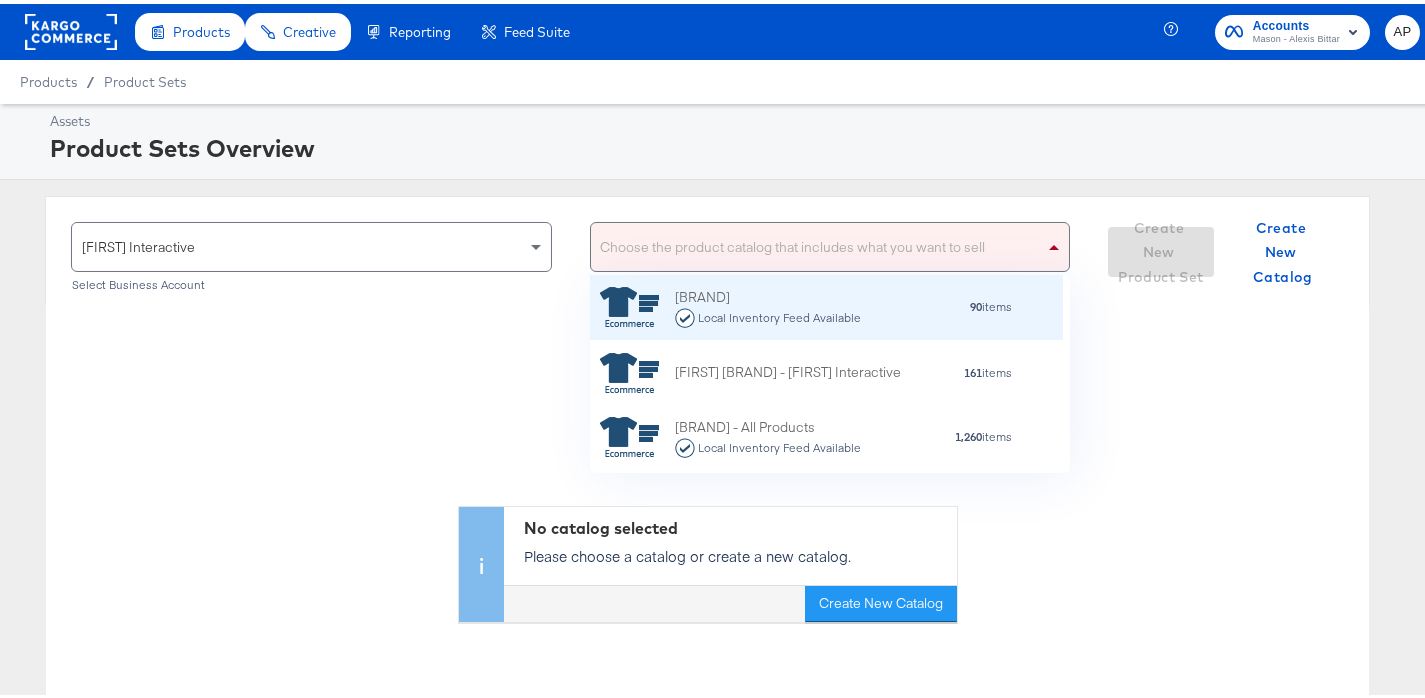 scroll, scrollTop: 16, scrollLeft: 16, axis: both 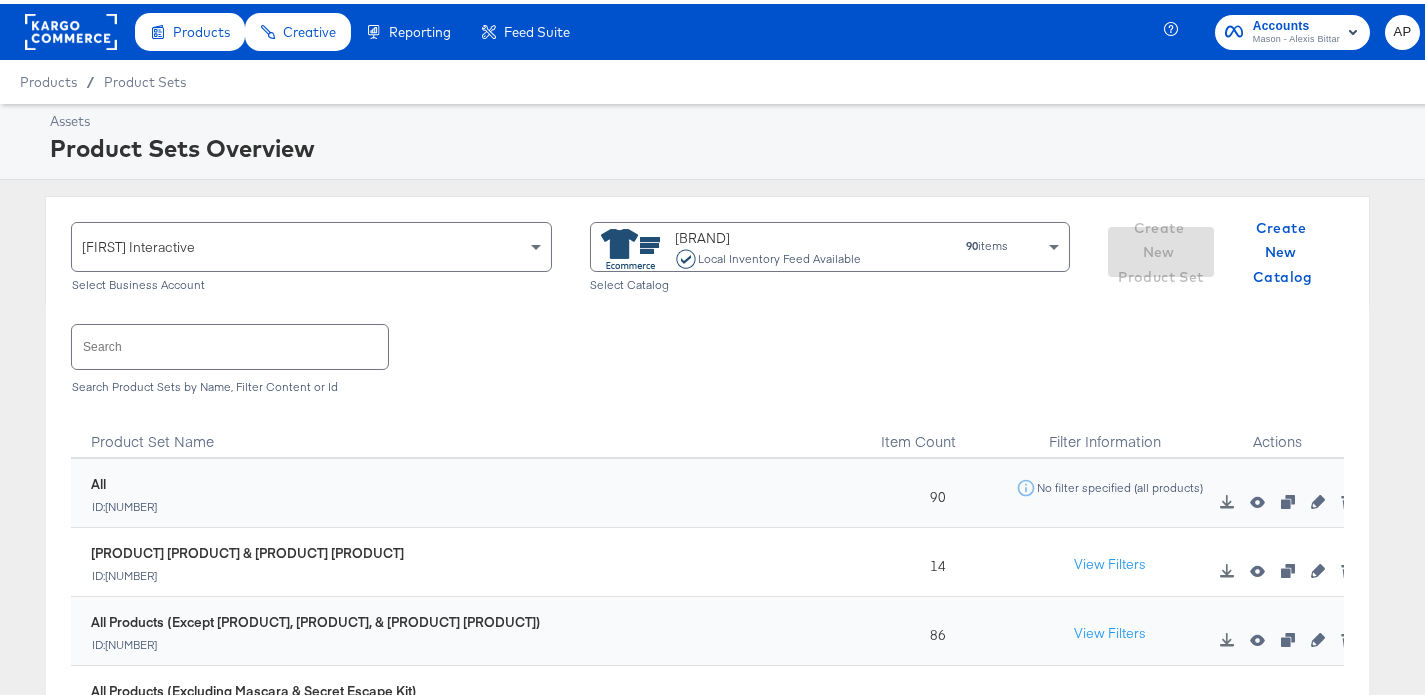 click on "Local Inventory Feed Available" at bounding box center [780, 255] 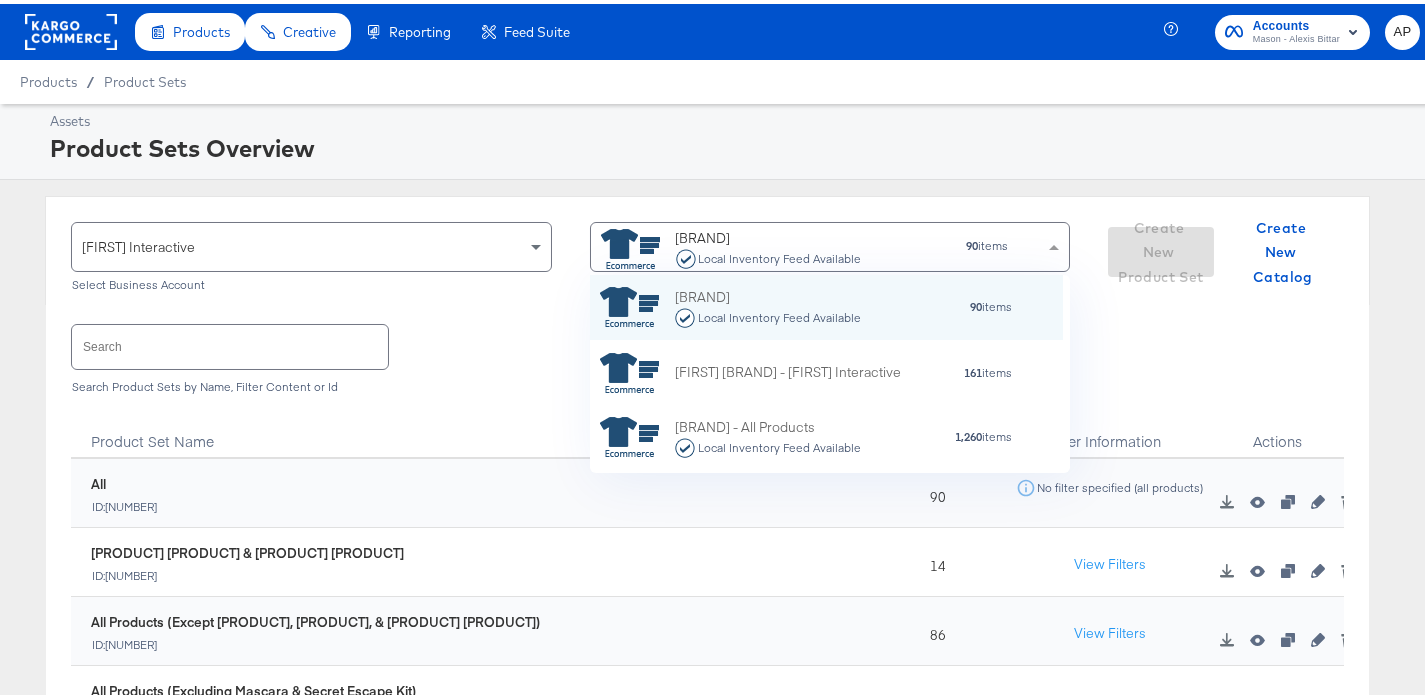 scroll, scrollTop: 16, scrollLeft: 16, axis: both 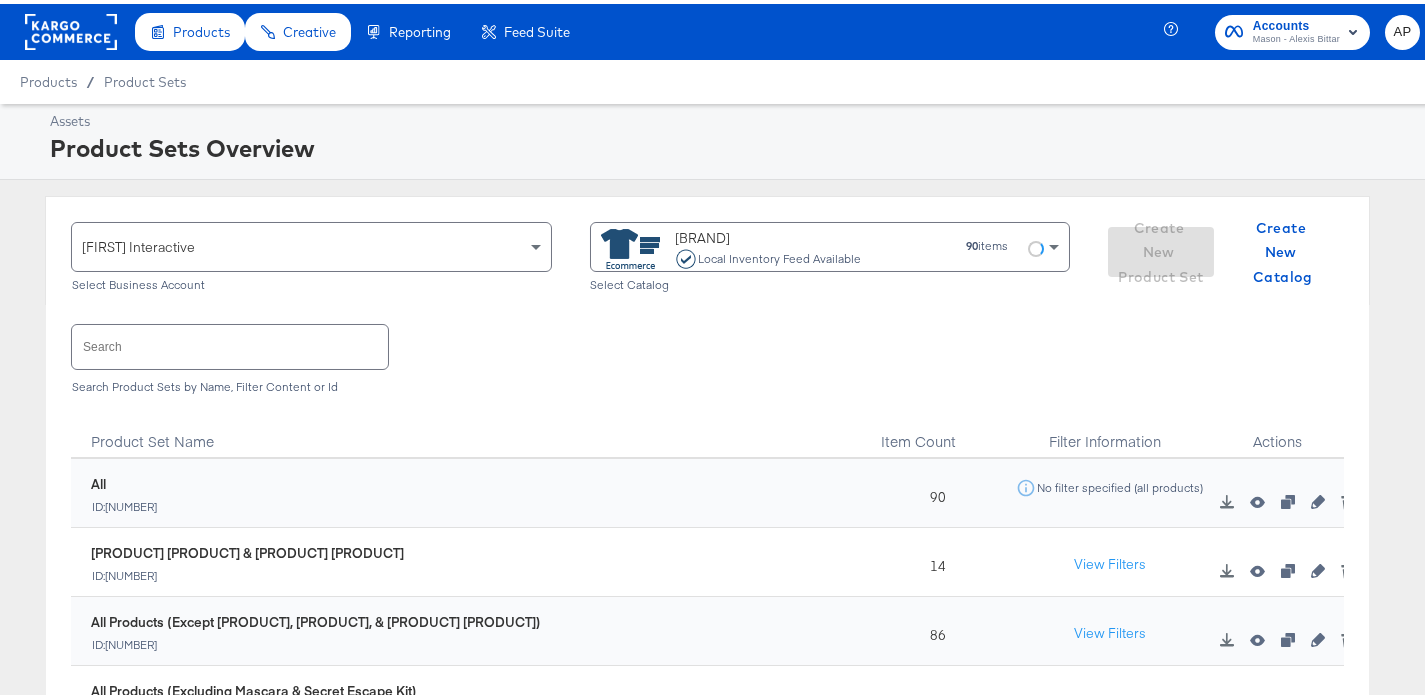 click on "Product Sets Overview" at bounding box center (732, 144) 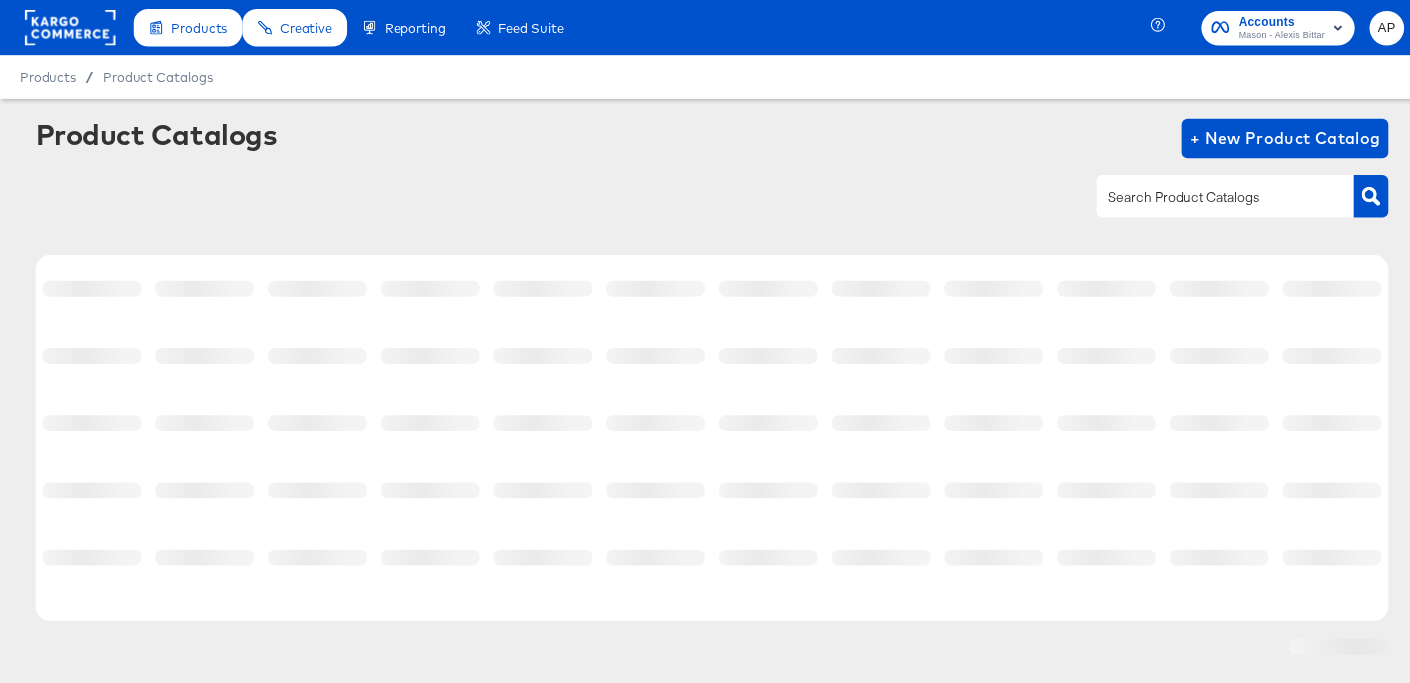 scroll, scrollTop: 42, scrollLeft: 0, axis: vertical 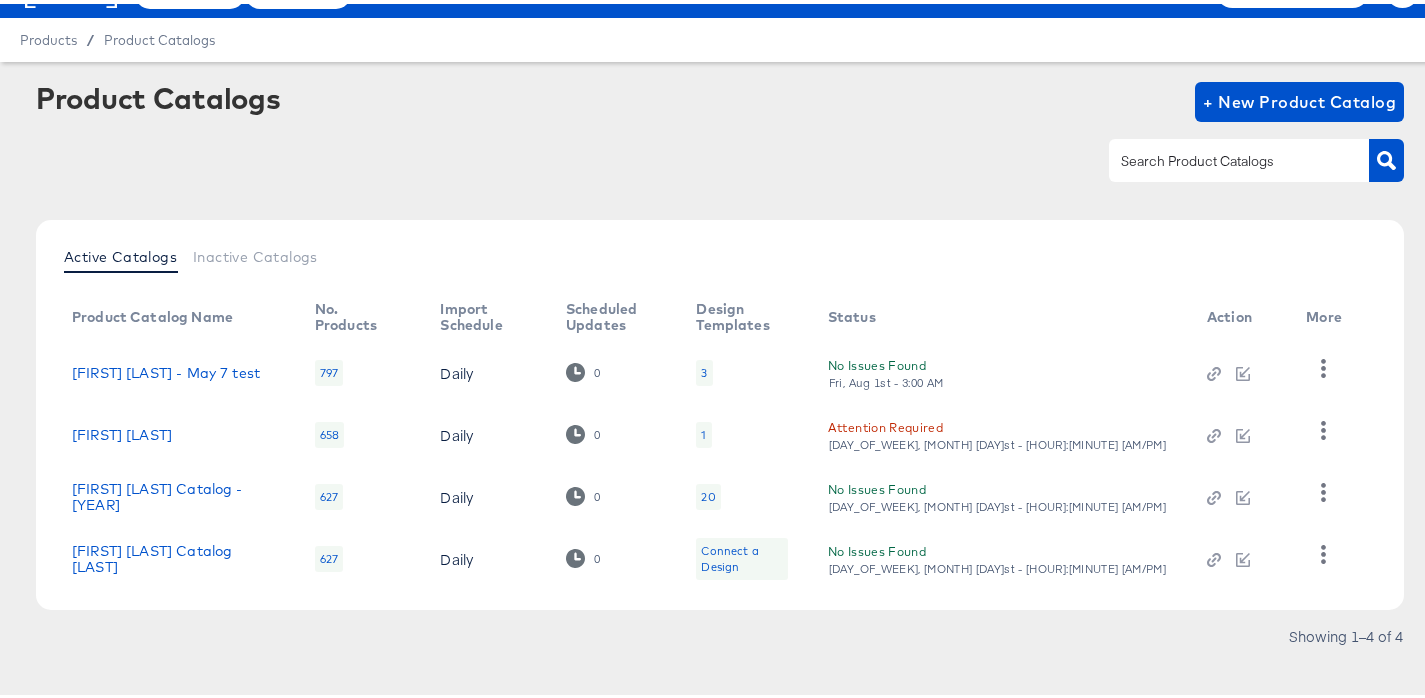 click on "No Issues Found Fri, Aug 1st - 4:07 PM" at bounding box center (997, 492) 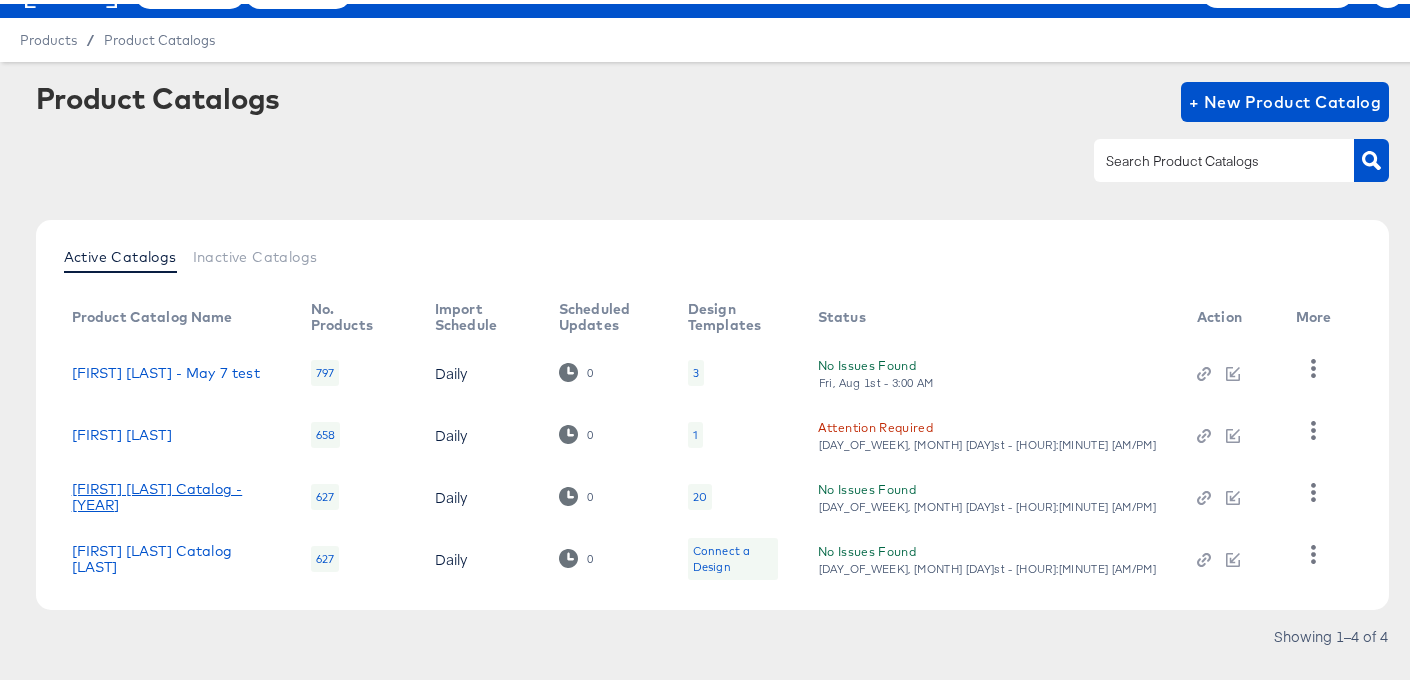 click on "[FIRST] [LAST] [BRAND] - [YEAR]" at bounding box center (171, 493) 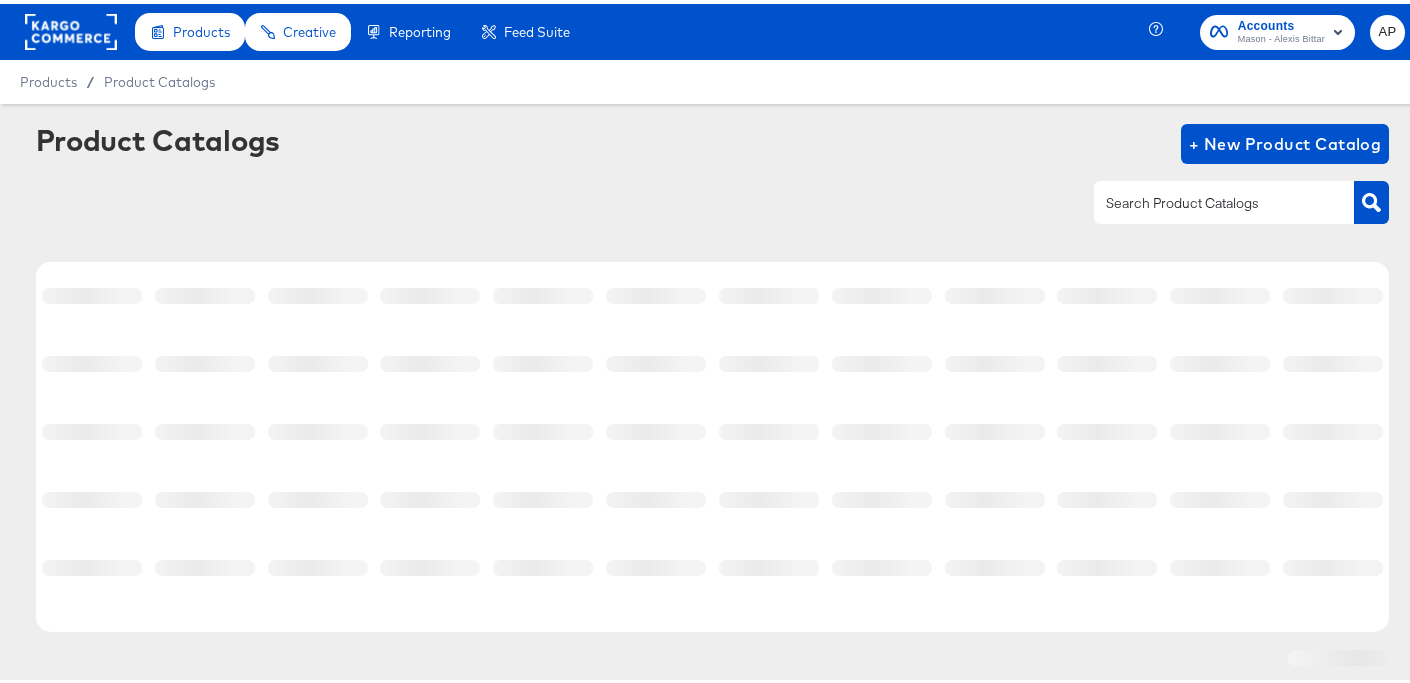 scroll, scrollTop: 42, scrollLeft: 0, axis: vertical 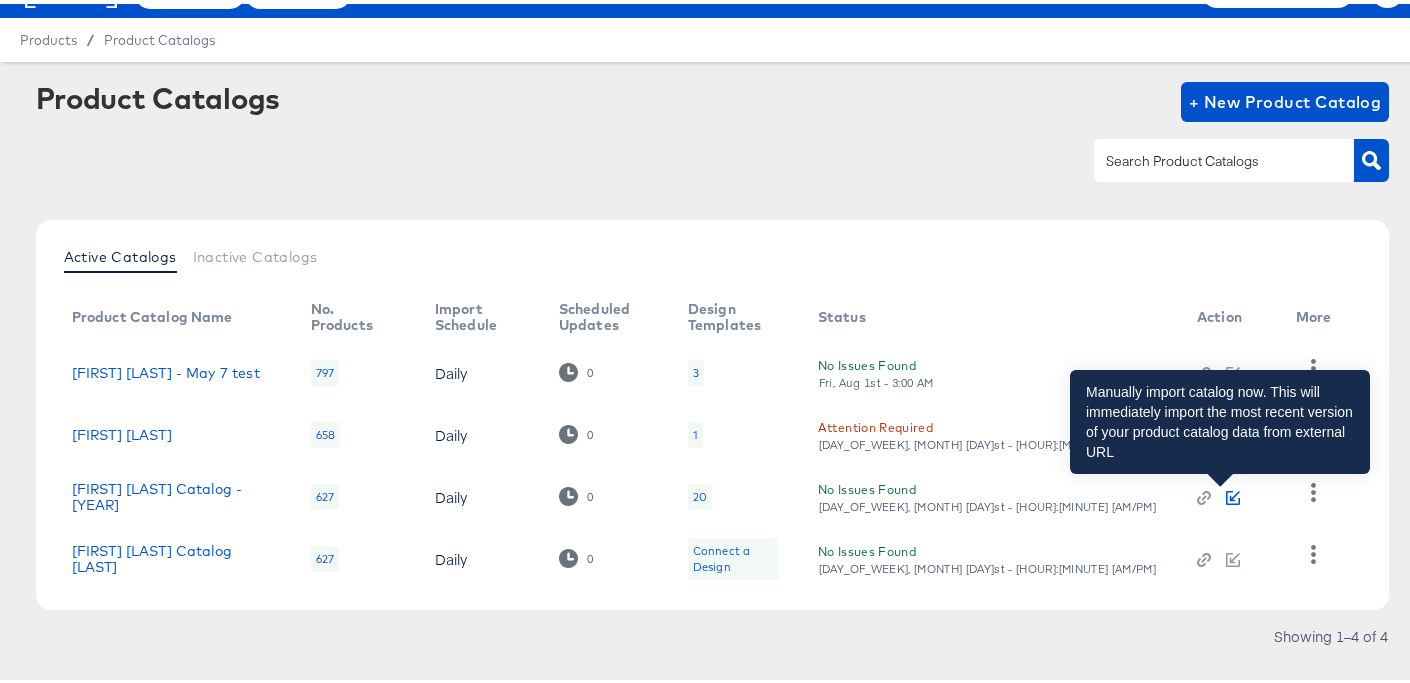 click 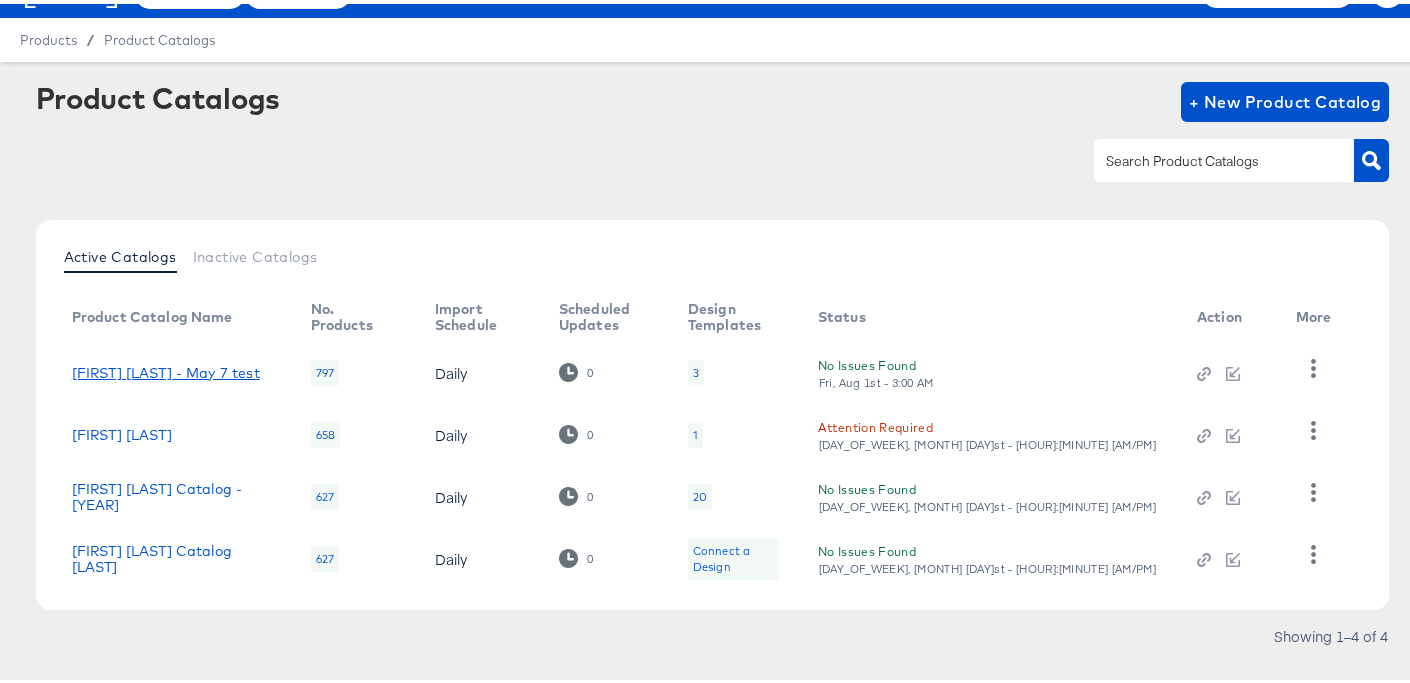 click on "[FIRST] [LAST] - [MONTH] [DAY_NUM] test" at bounding box center [166, 369] 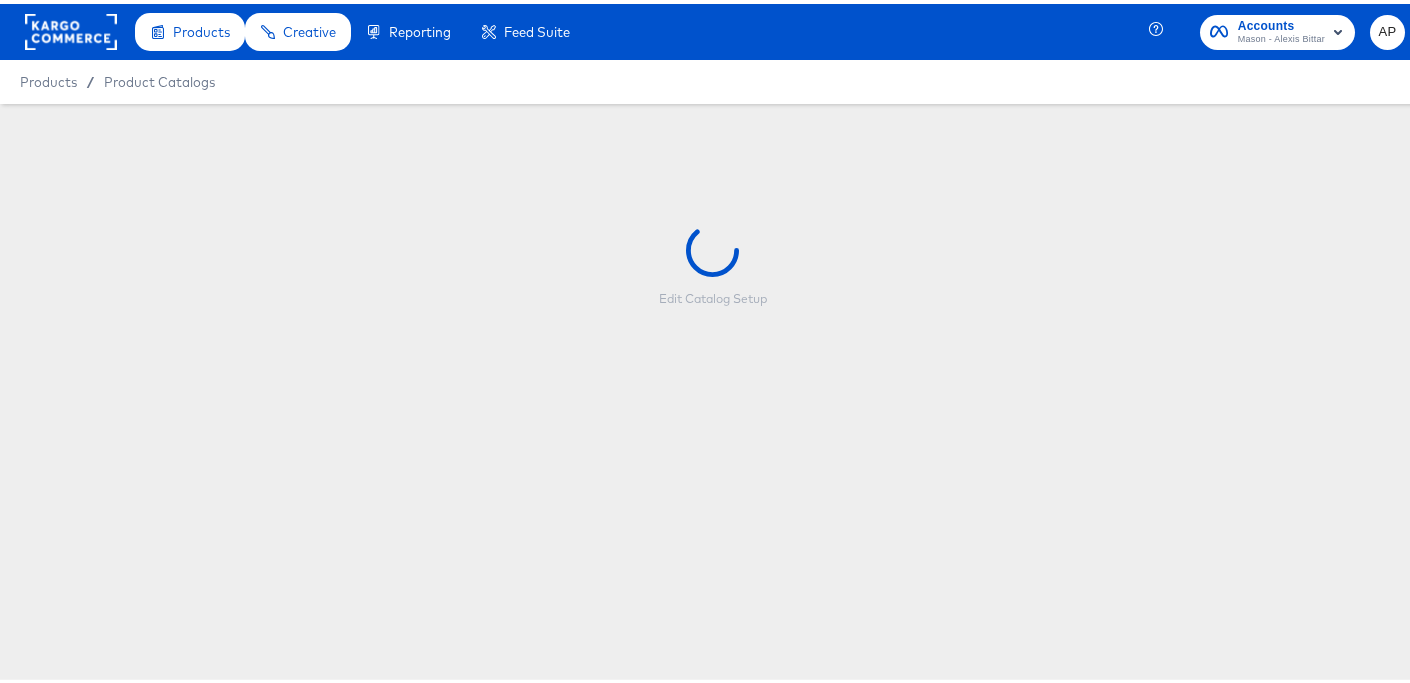 scroll, scrollTop: 0, scrollLeft: 0, axis: both 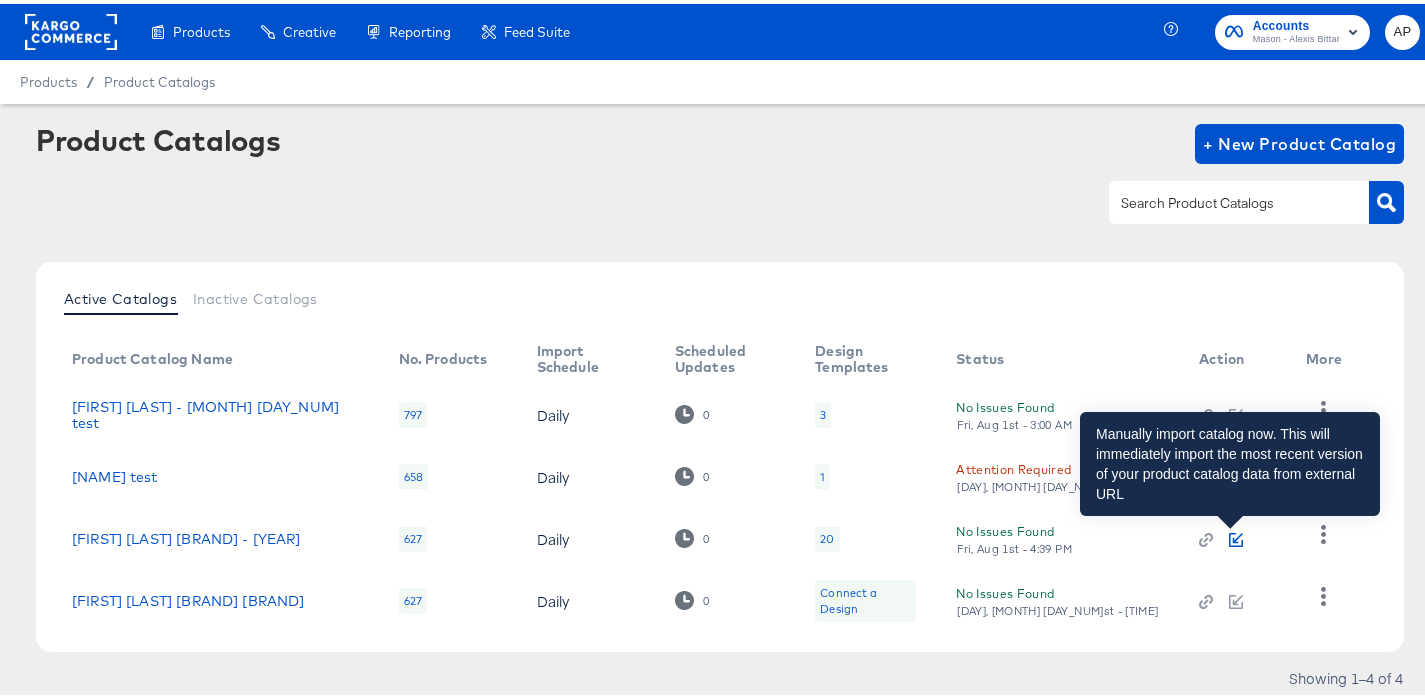click 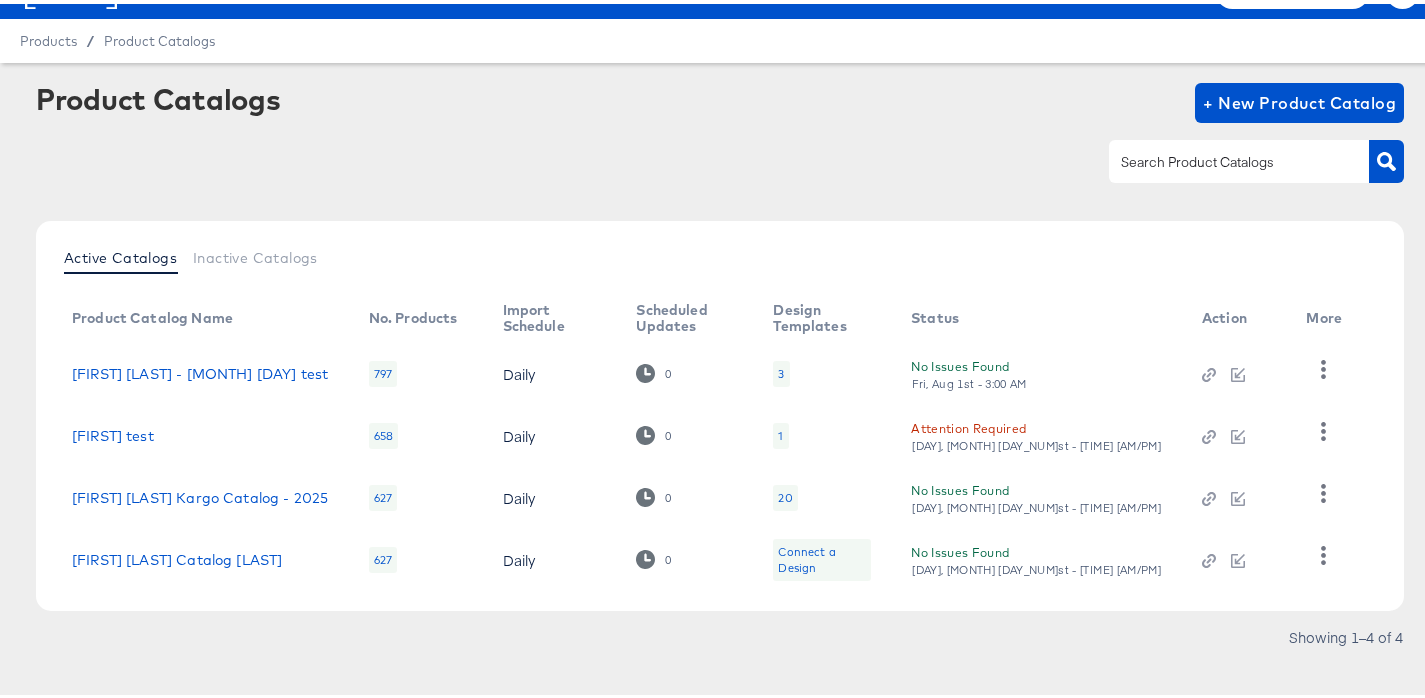 scroll, scrollTop: 42, scrollLeft: 0, axis: vertical 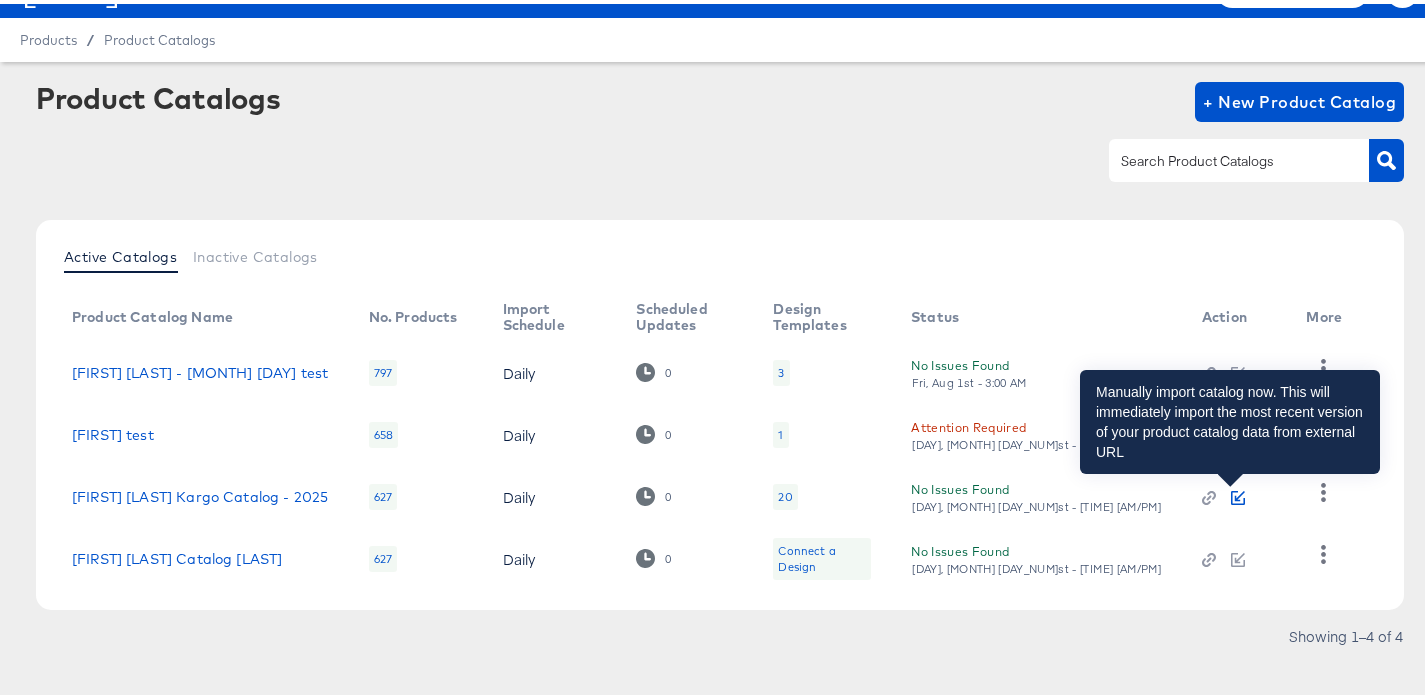 click 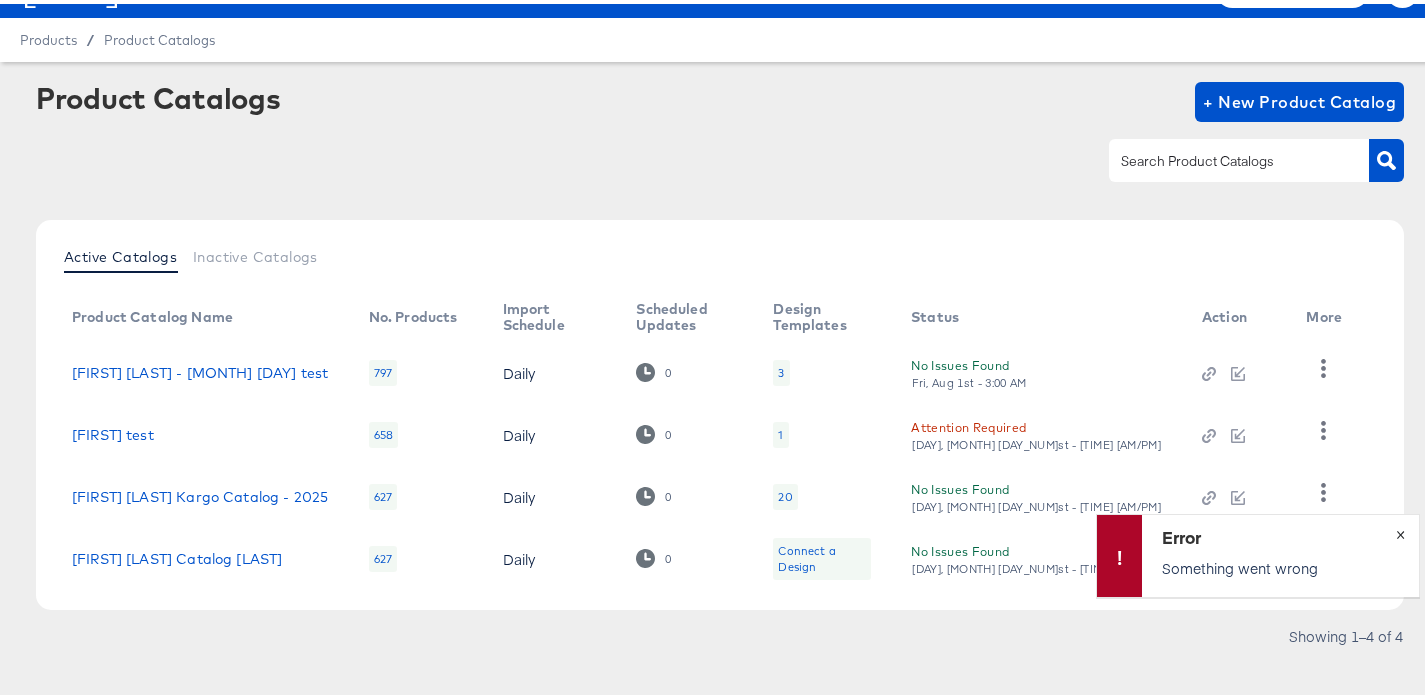 click on "×" at bounding box center (1400, 528) 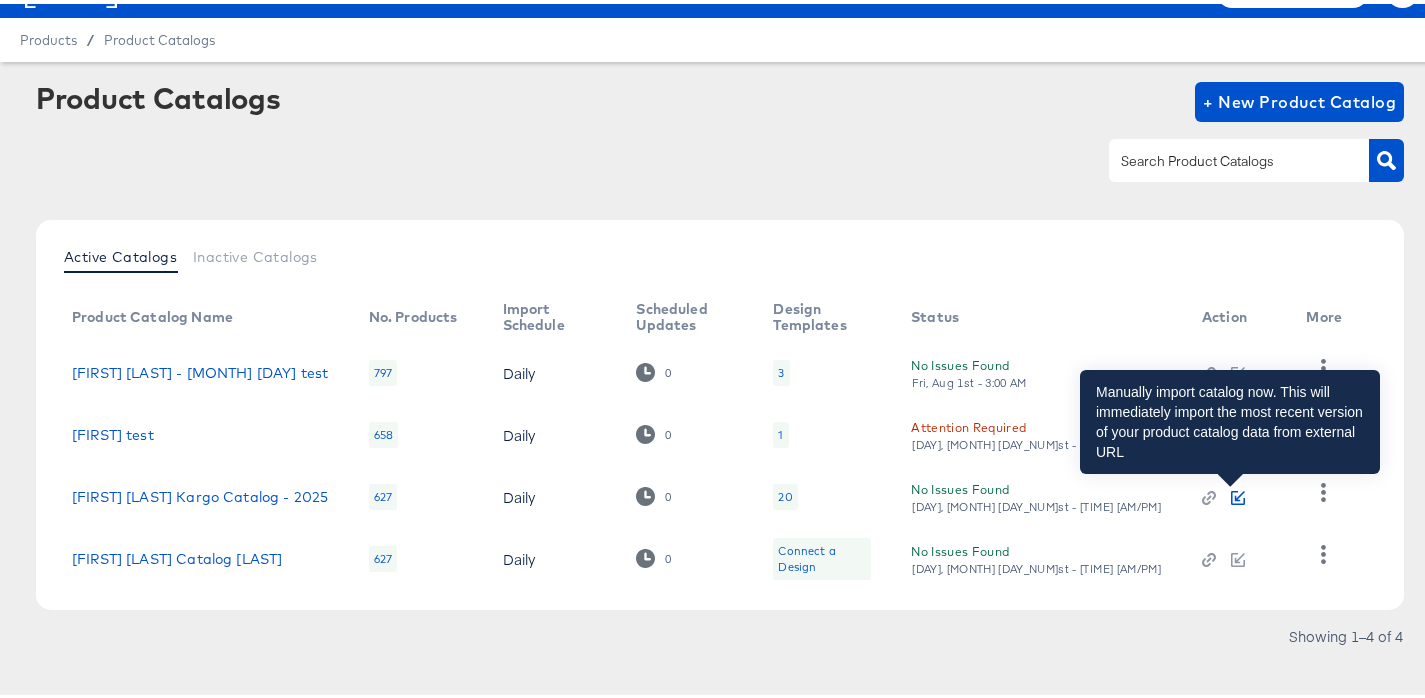 click 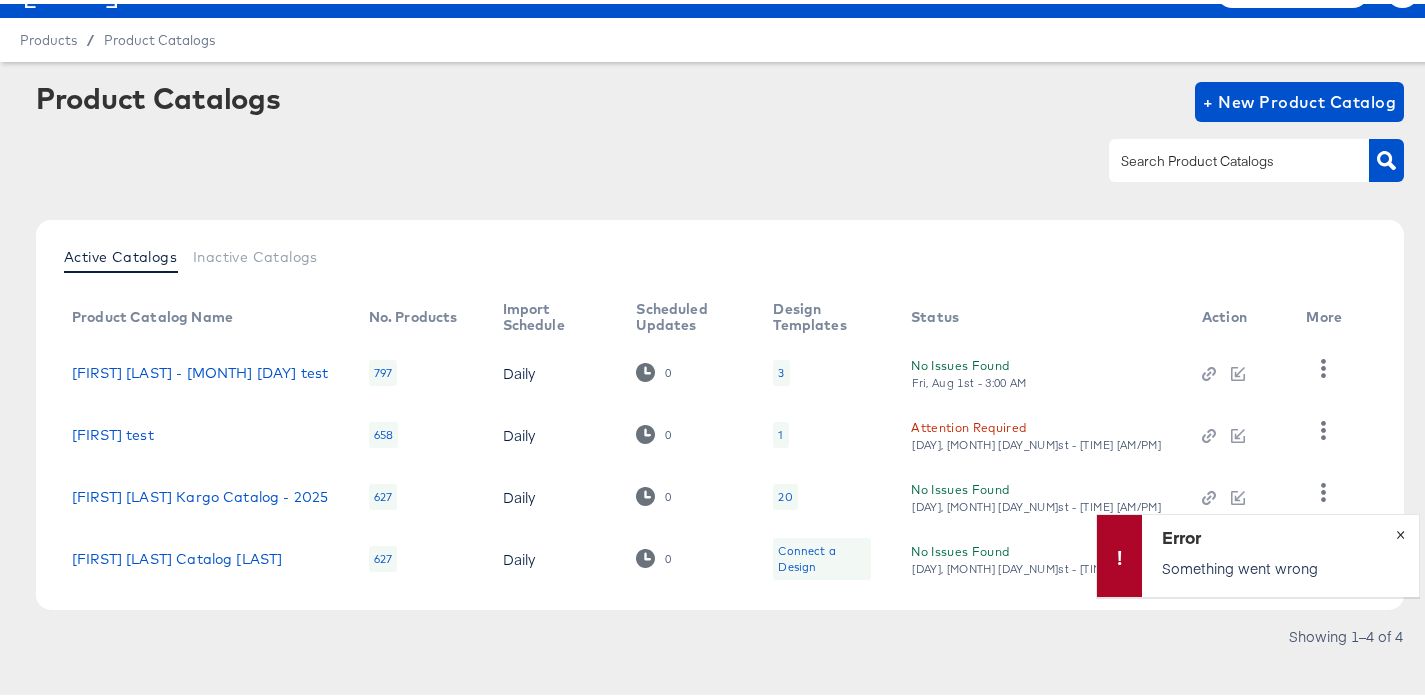 click on "×" at bounding box center (1400, 528) 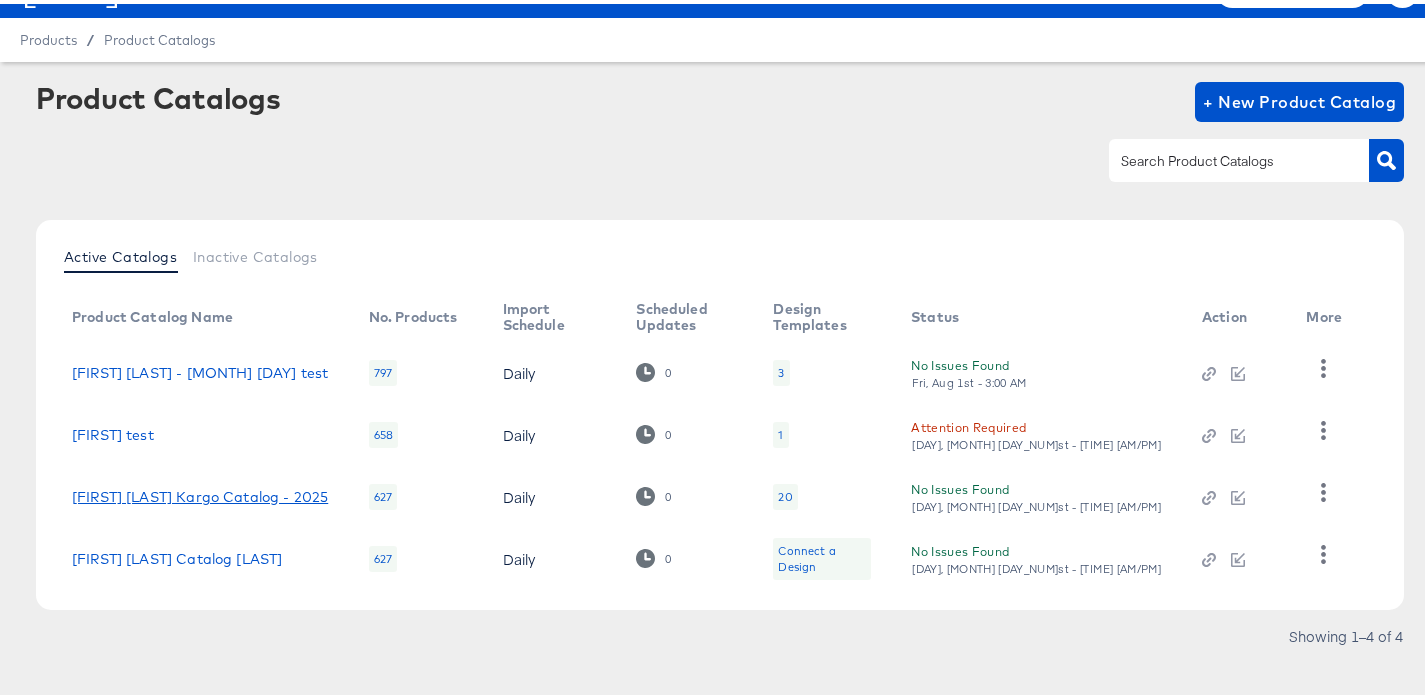 click on "Alexis Bittar Kargo Catalog - 2025" at bounding box center [200, 493] 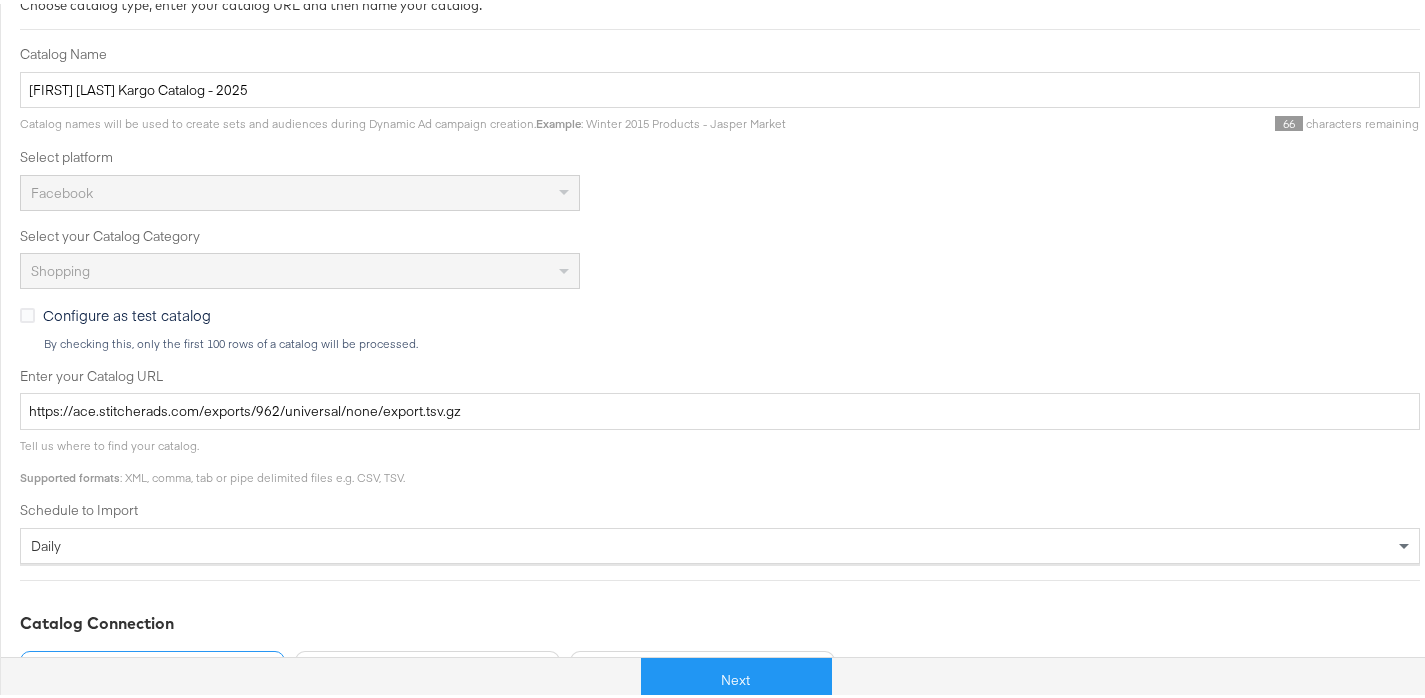 scroll, scrollTop: 550, scrollLeft: 0, axis: vertical 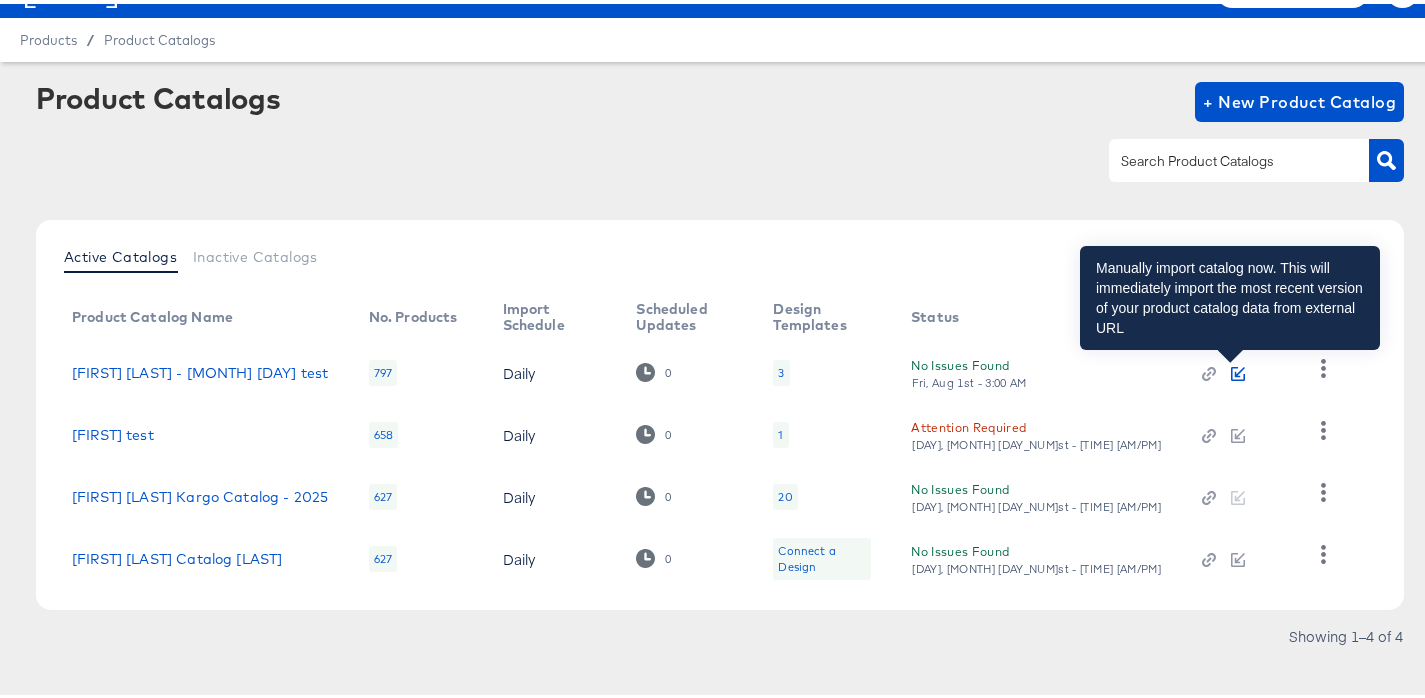 click 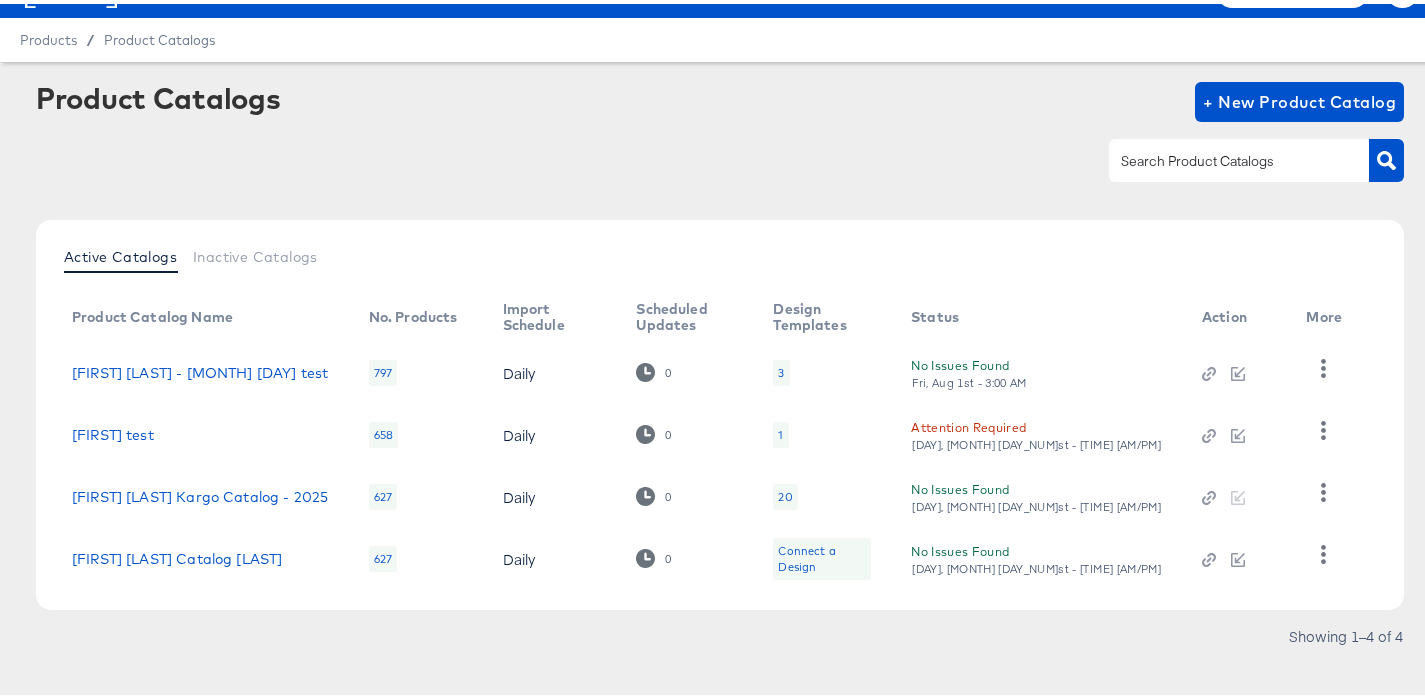 click at bounding box center (720, 156) 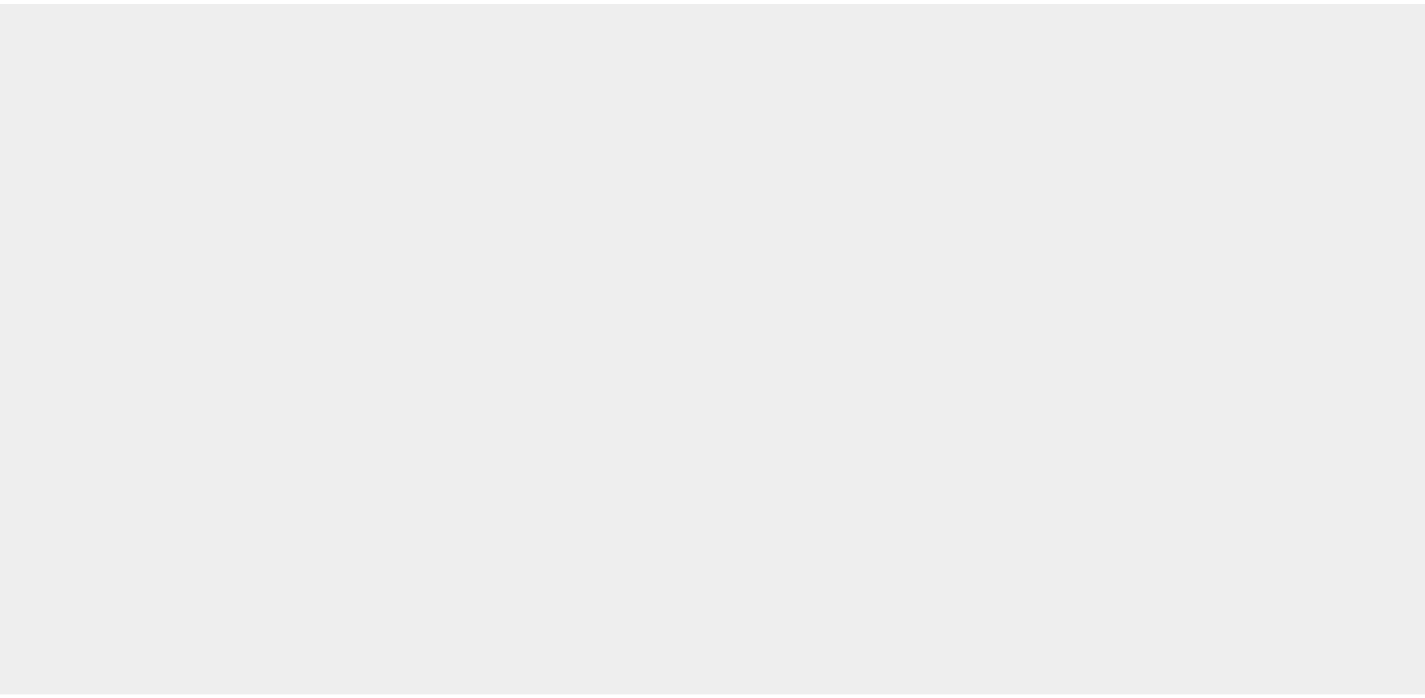 scroll, scrollTop: 0, scrollLeft: 0, axis: both 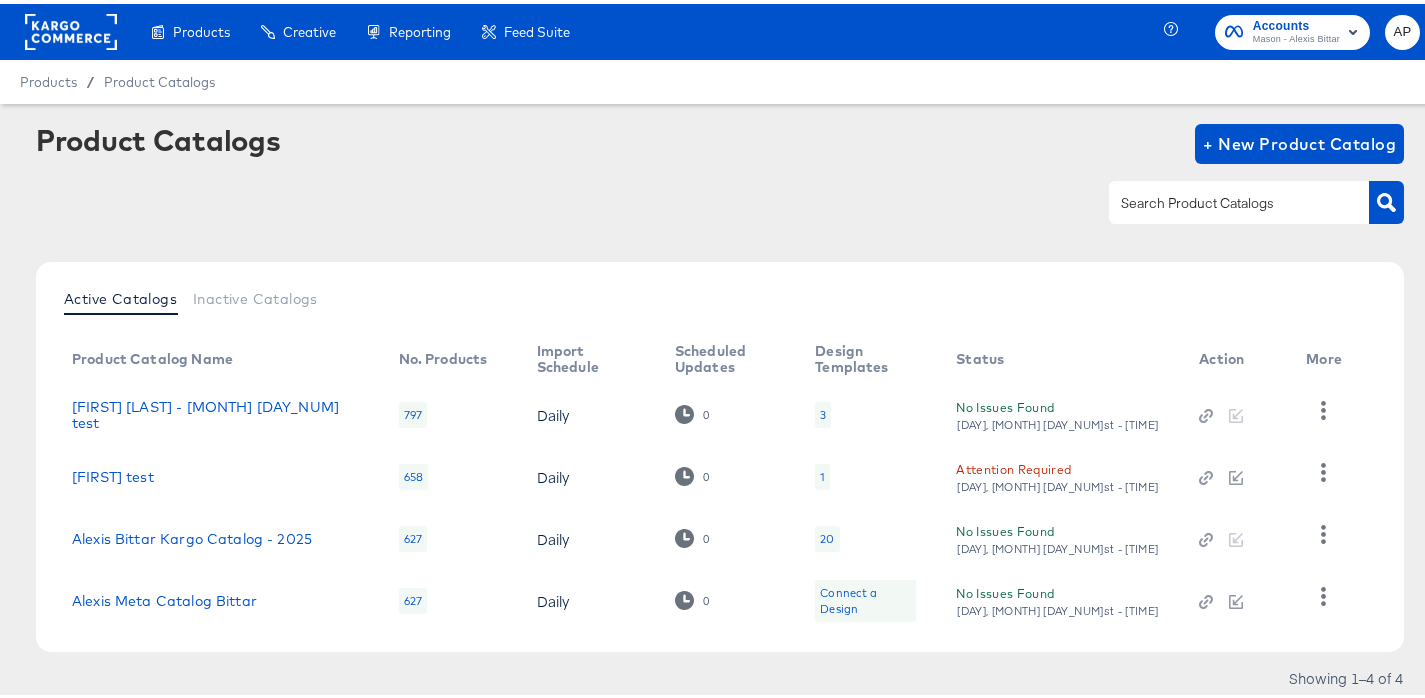 click on "Active Catalogs Inactive Catalogs Product Catalog Name No. Products Import Schedule Scheduled Updates Design Templates Status Action More [FIRST] [LAST] - [MONTH] [DAY_NUM] test 797 Daily 0 3 No Issues Found [DAY], [MONTH] [DAY_NUM]st - [TIME] [FIRST] test  658 Daily 0 1 Attention Required [DAY], [MONTH] [DAY_NUM]st - [TIME] [FIRST] [LAST] Kargo Catalog - 2025 627 Daily 0 20 No Issues Found [DAY], [MONTH] [DAY_NUM]st - [TIME] [FIRST] [LAST] [LAST] 627 Daily 0 Connect a Design No Issues Found [DAY], [MONTH] [DAY_NUM]st - [TIME] Showing 1–4 of 4" at bounding box center (720, 479) 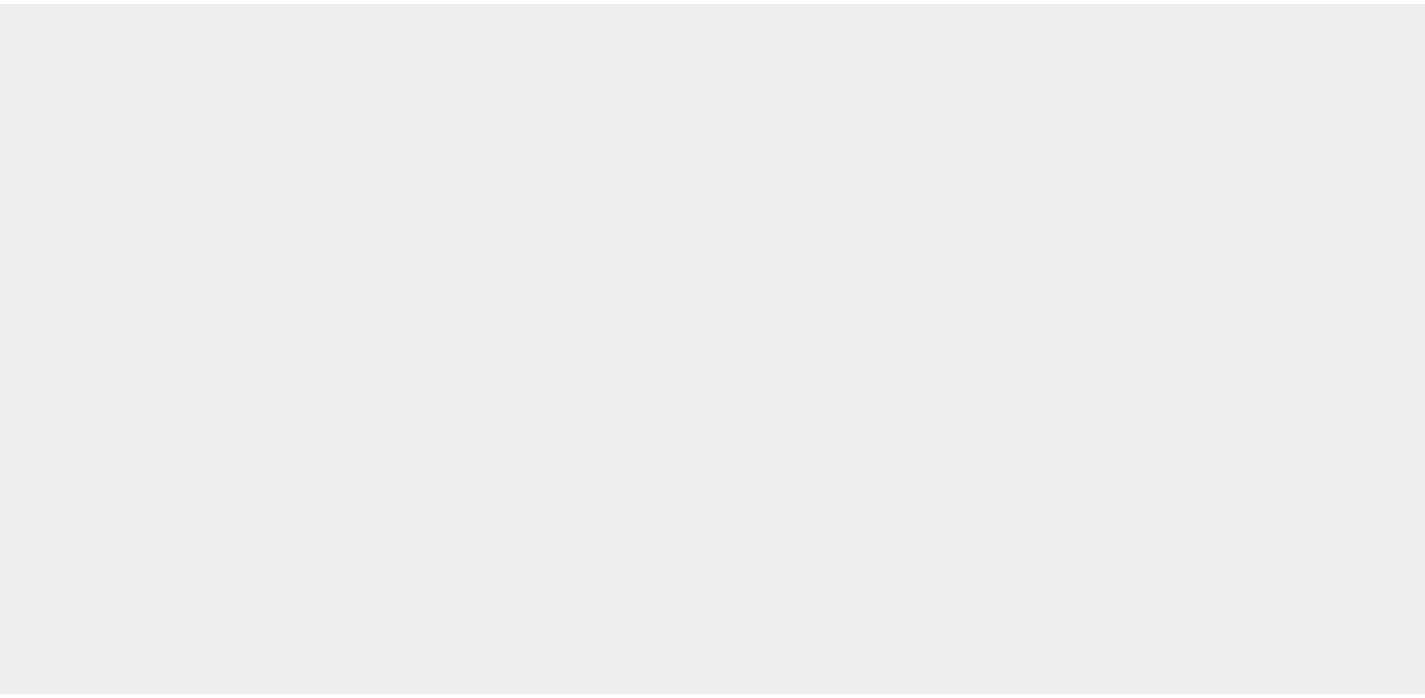 scroll, scrollTop: 0, scrollLeft: 0, axis: both 